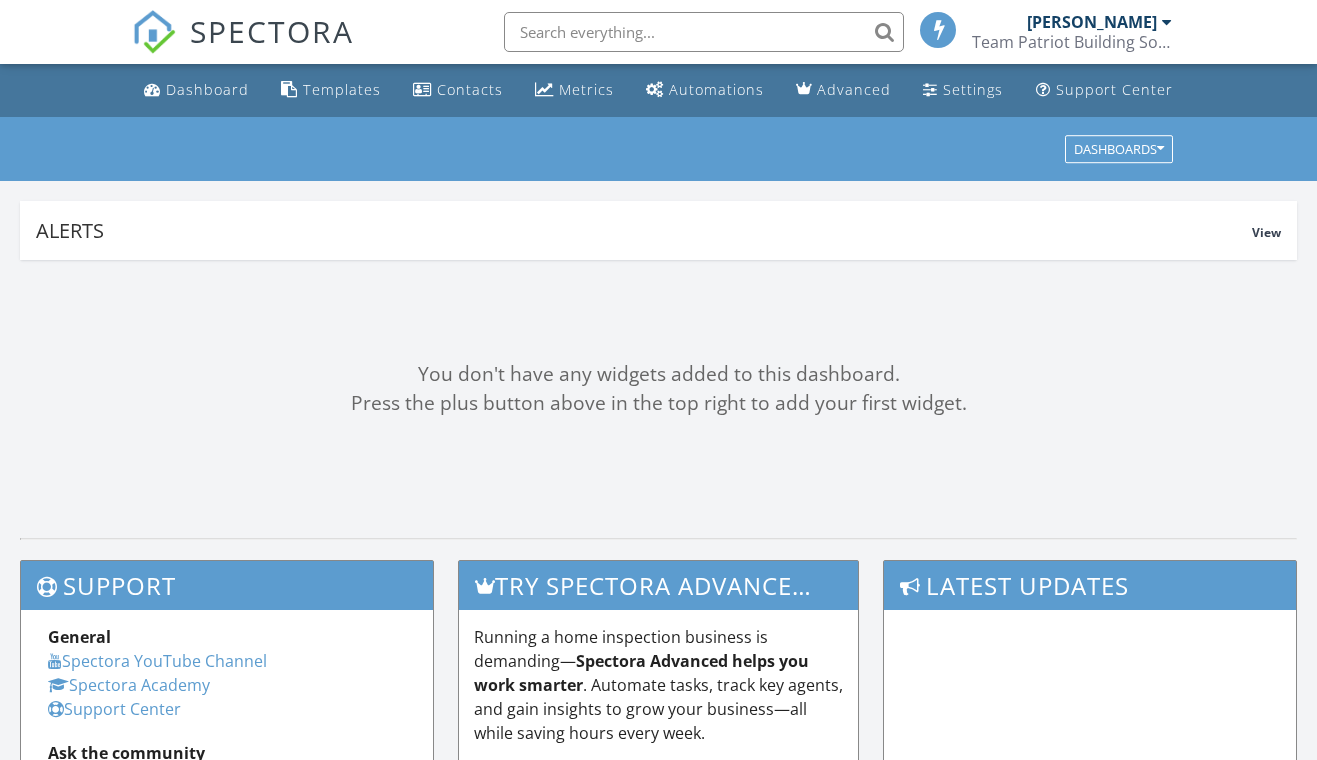scroll, scrollTop: 0, scrollLeft: 0, axis: both 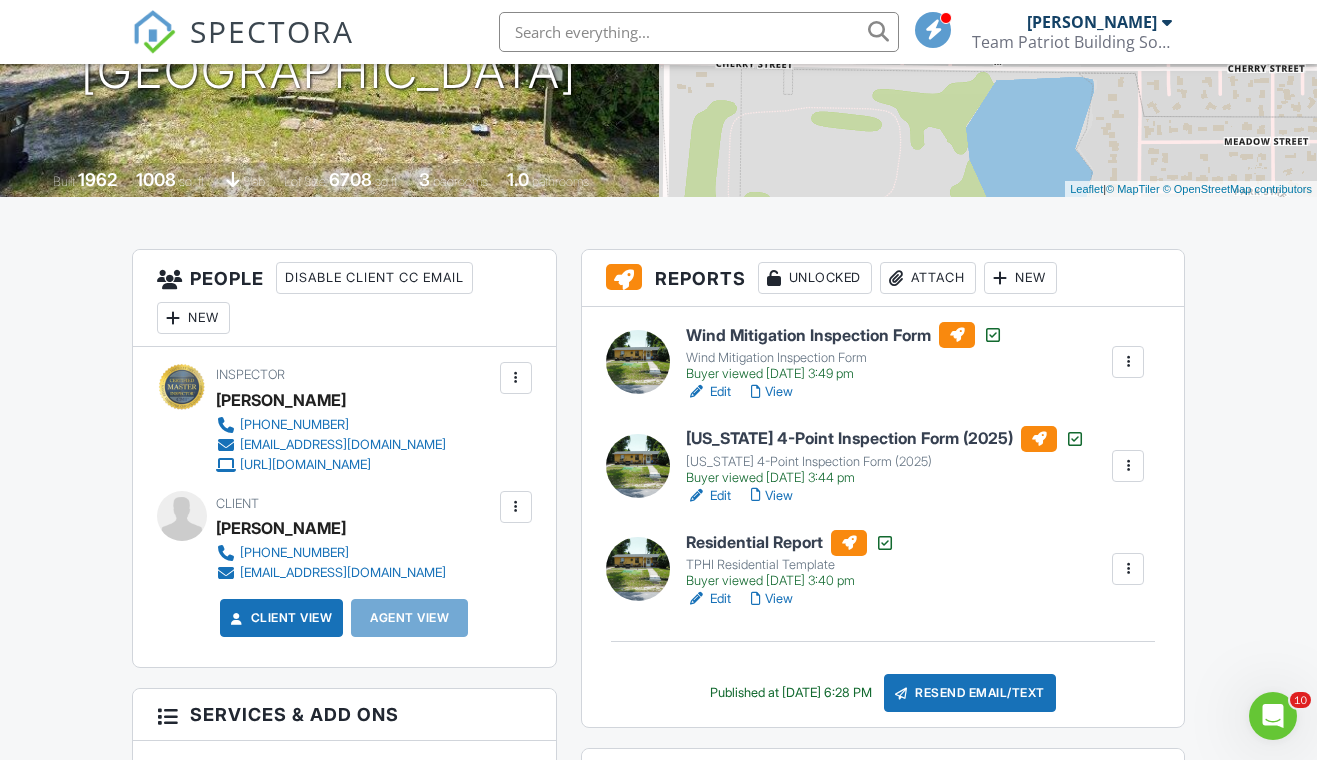 click on "Reports
Unlocked
Attach
New
Wind Mitigation Inspection Form
Wind Mitigation Inspection Form
Buyer viewed 07/09/2025  3:49 pm
Edit
View
Copy
Reinspection Report
View Log
RRB Log
Delete
Florida 4-Point Inspection Form (2025)
Florida 4-Point Inspection Form (2025)
Buyer viewed 07/09/2025  3:44 pm
Edit
View
Copy
Reinspection Report
View Log
RRB Log
Delete
Residential Report
TPHI Residential Template
Buyer viewed 07/09/2025  3:40 pm
Edit
View
Copy
Reinspection Report
View Log
RRB Log
Delete
Published at 07/08/2025  6:28 PM
Resend Email/Text
Publish report?
don't know where that is?
Cancel
Publish
Share archived report" at bounding box center (883, 1251) 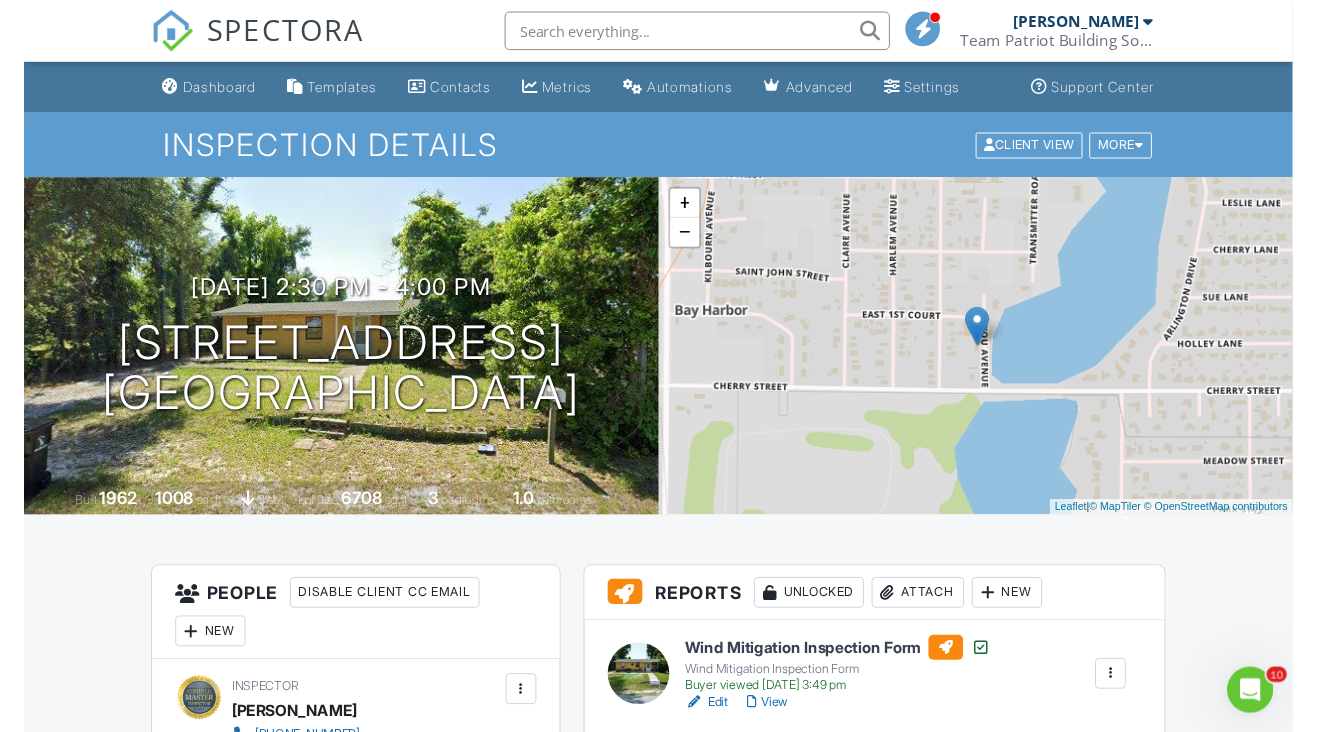 scroll, scrollTop: 0, scrollLeft: 0, axis: both 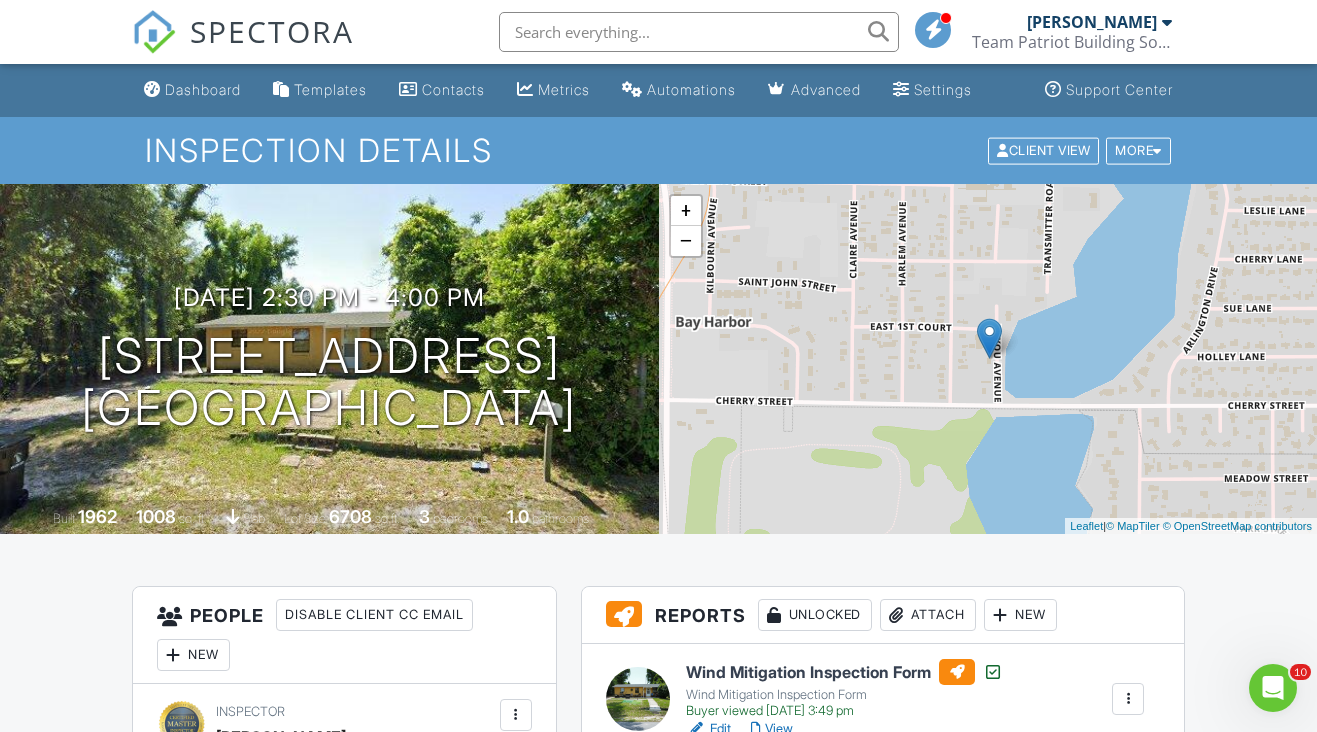 click on "SPECTORA" at bounding box center [272, 31] 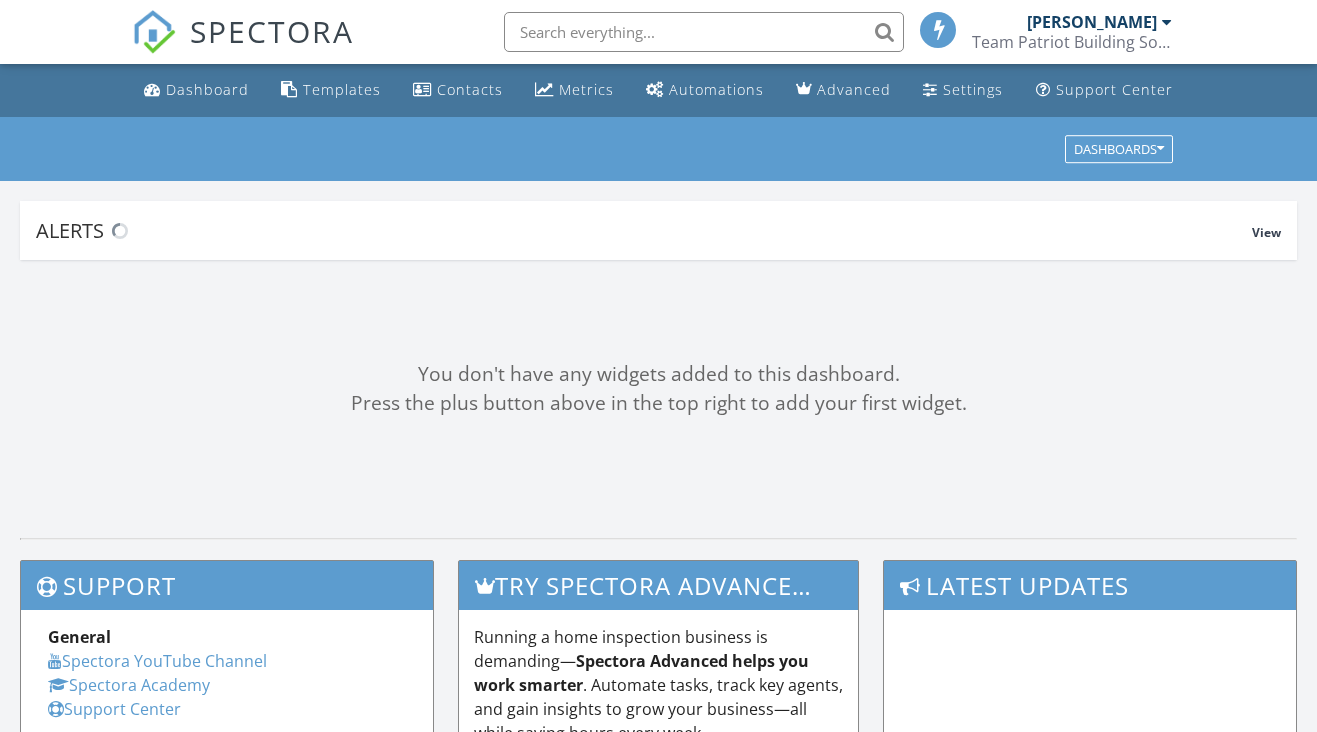 scroll, scrollTop: 0, scrollLeft: 0, axis: both 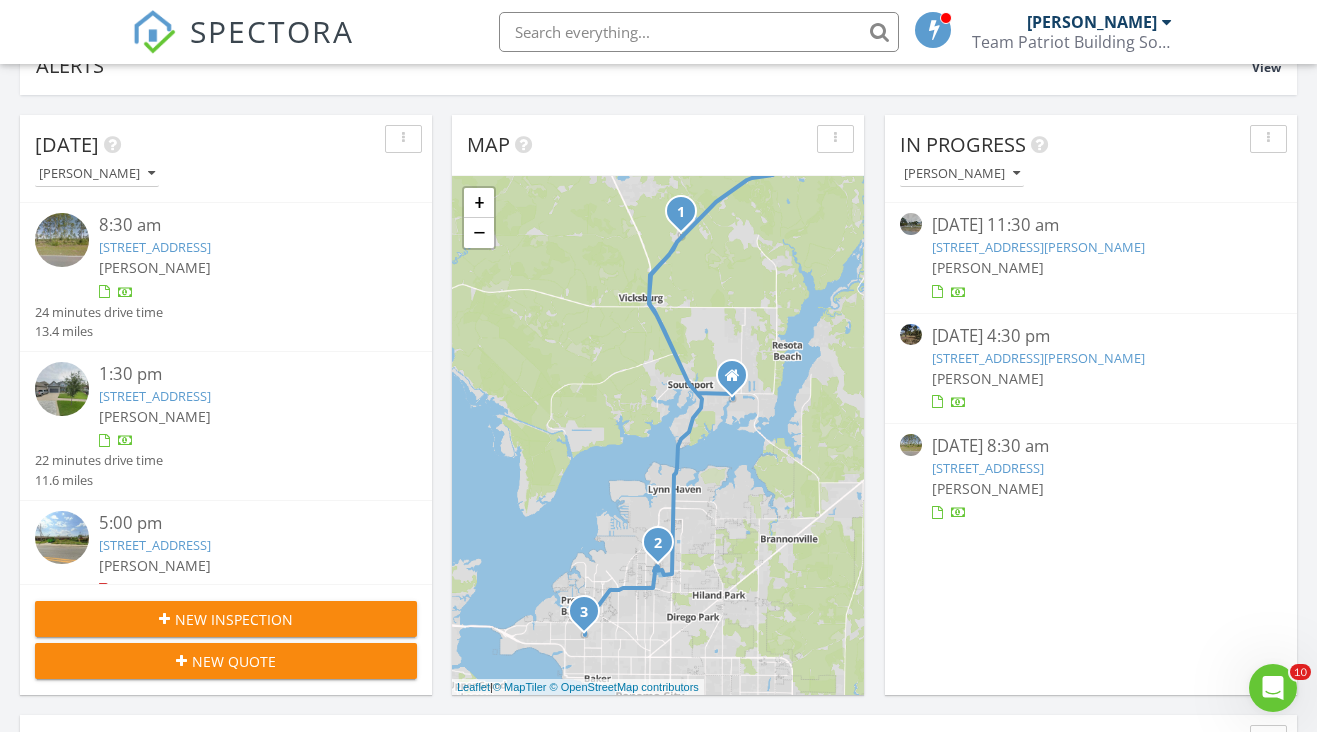 click on "[PERSON_NAME]" at bounding box center [988, 378] 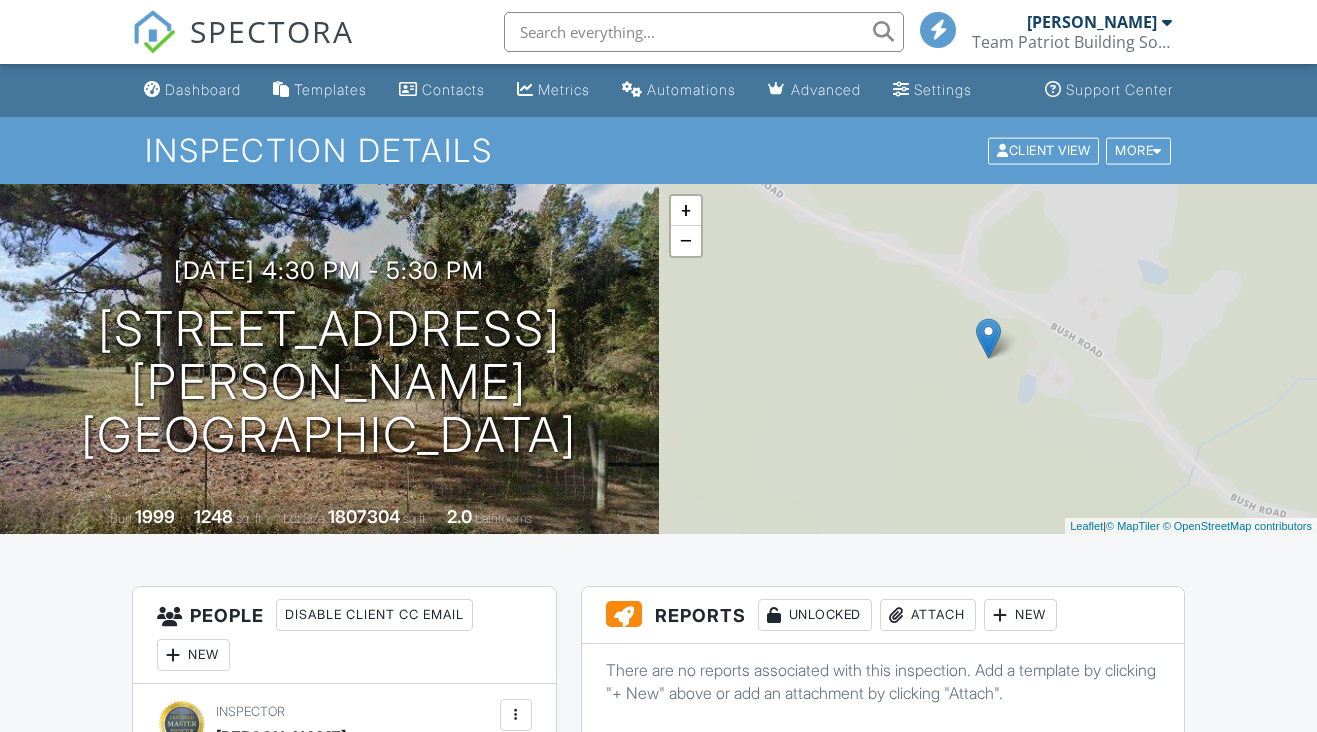 scroll, scrollTop: 0, scrollLeft: 0, axis: both 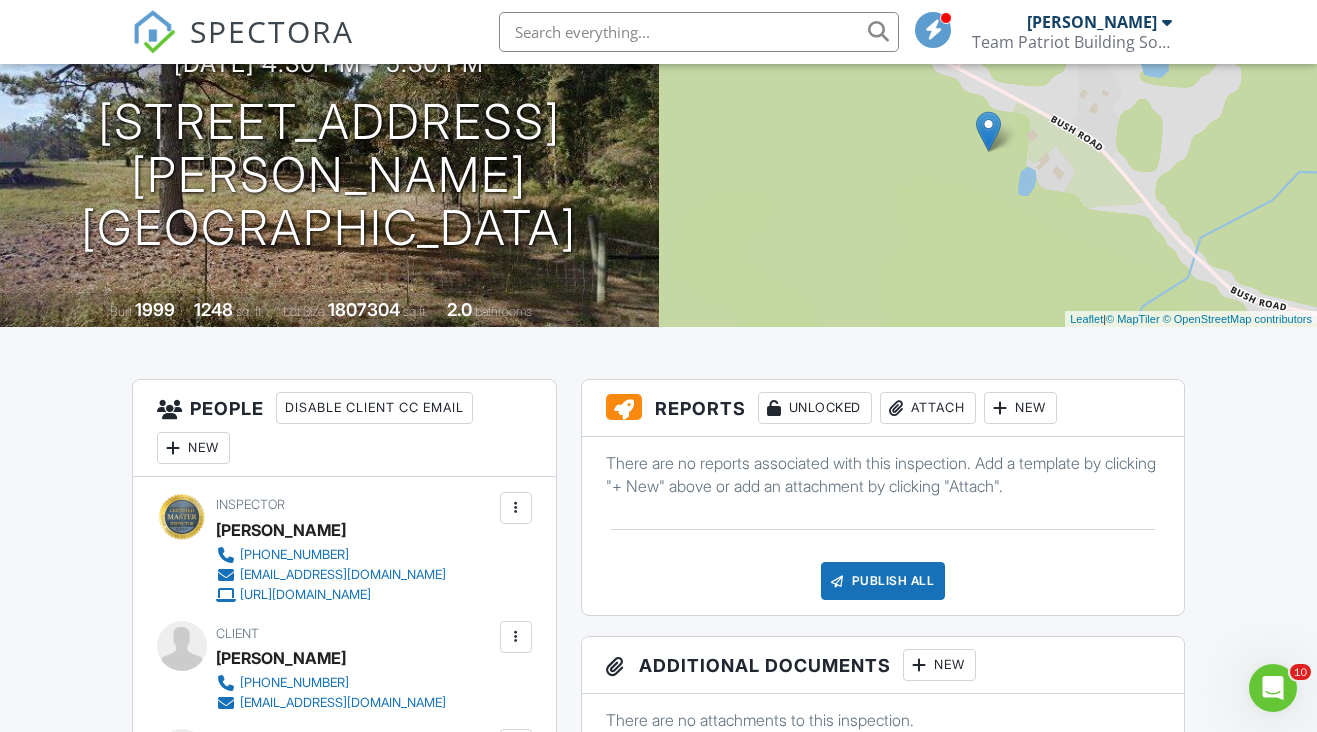 click on "Attach" at bounding box center [928, 408] 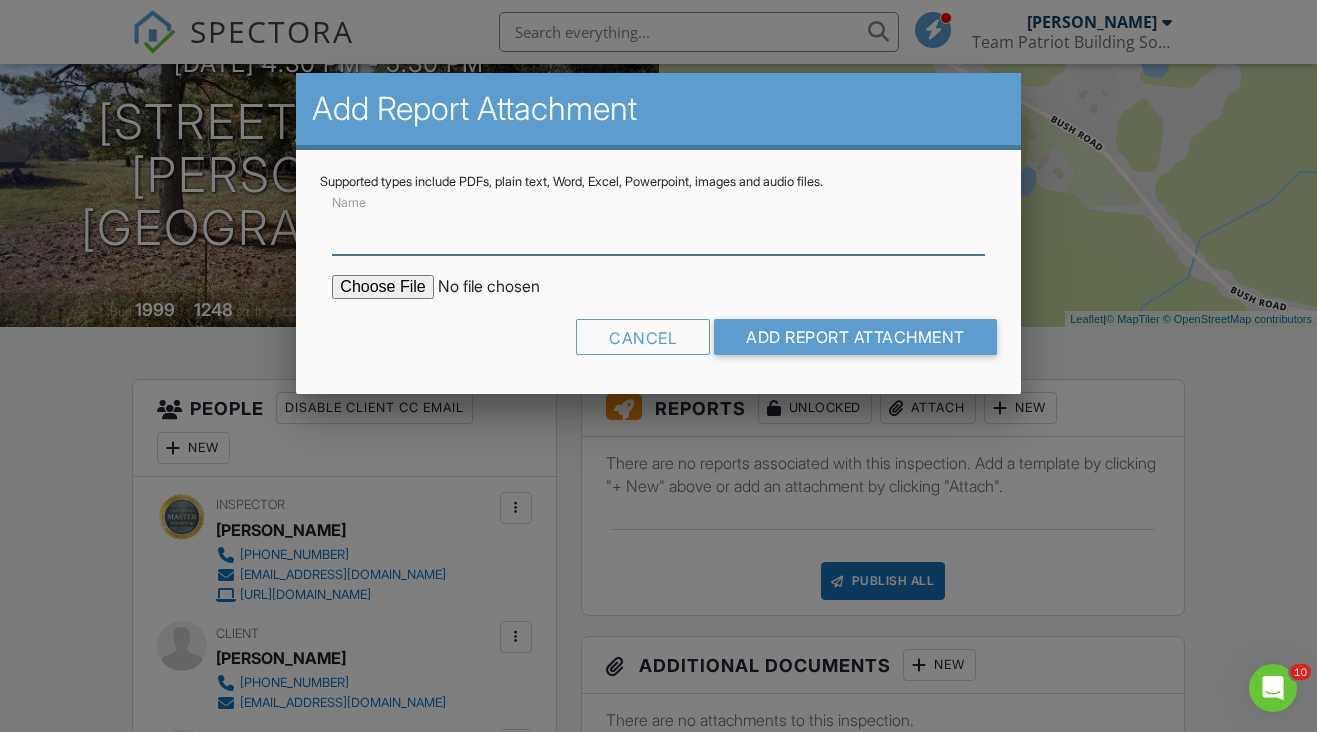 paste on "Notice of Manufactured Home Permanent Foundation Non Compliance" 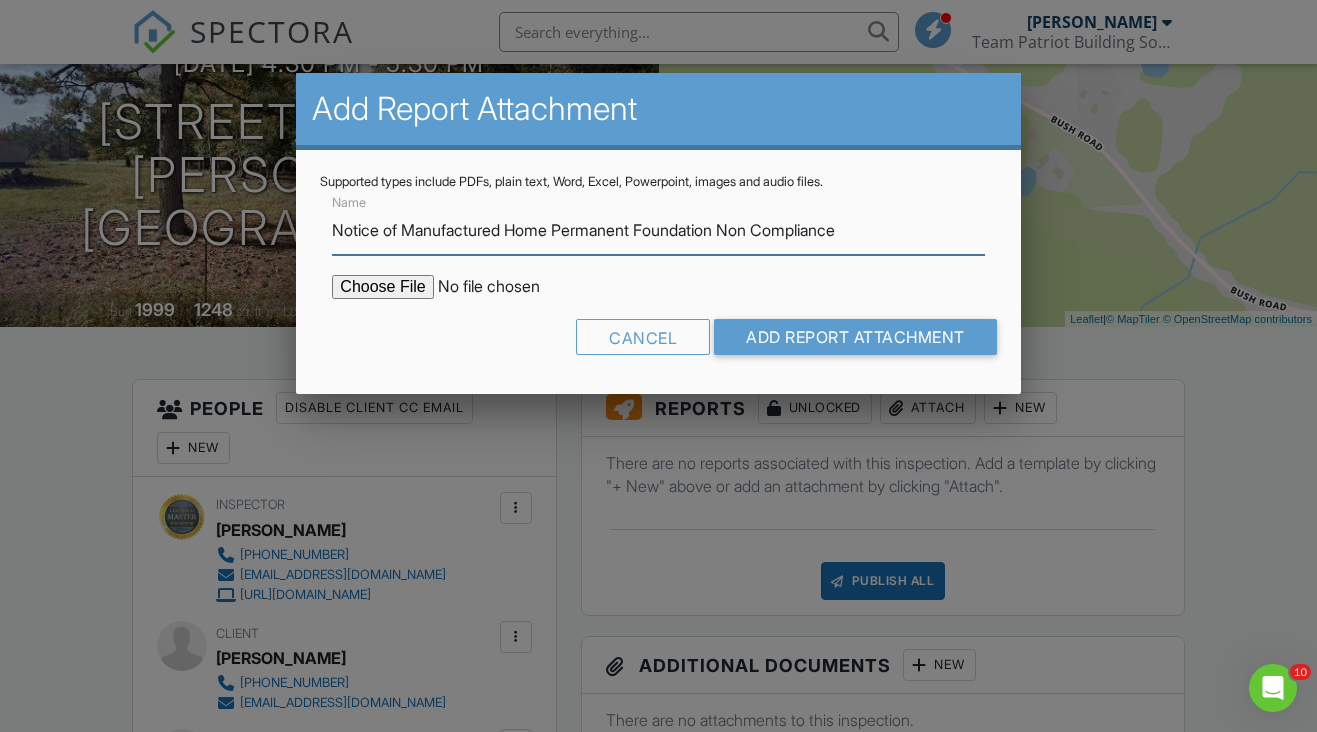 type on "Notice of Manufactured Home Permanent Foundation Non Compliance" 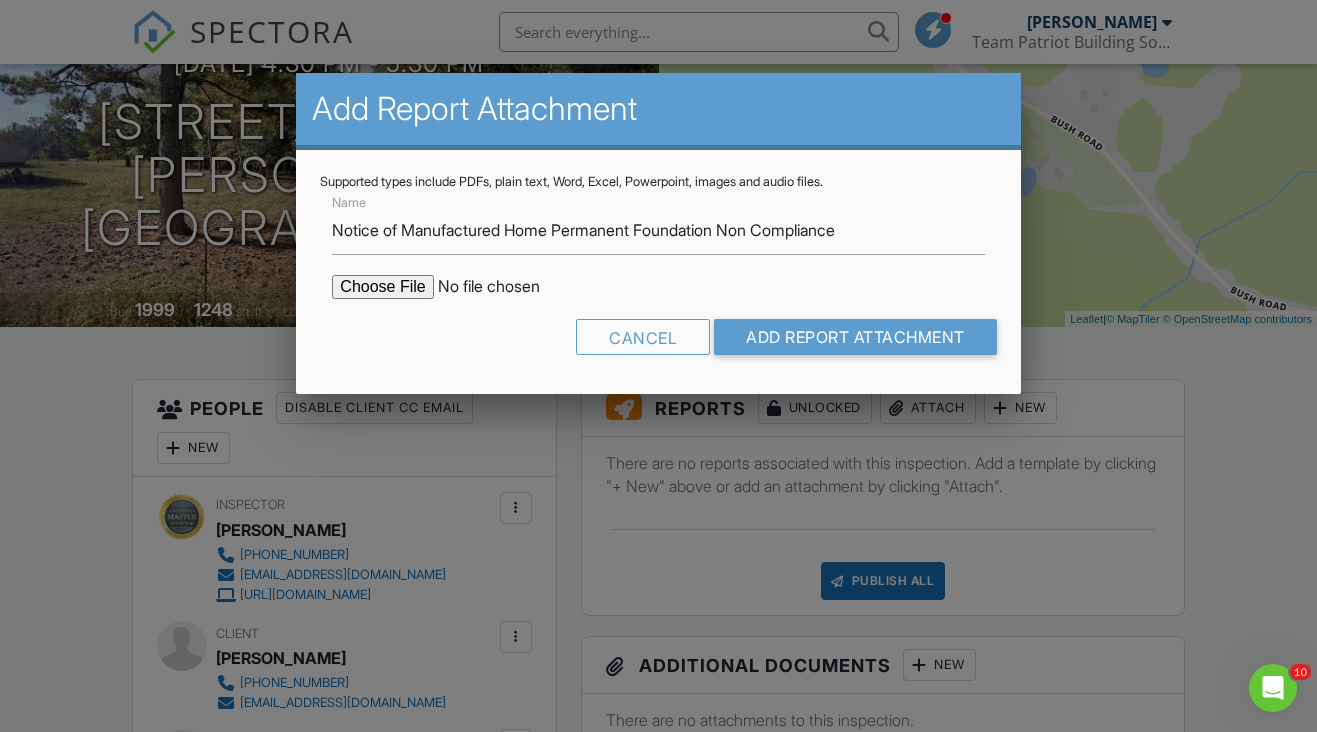click at bounding box center (502, 287) 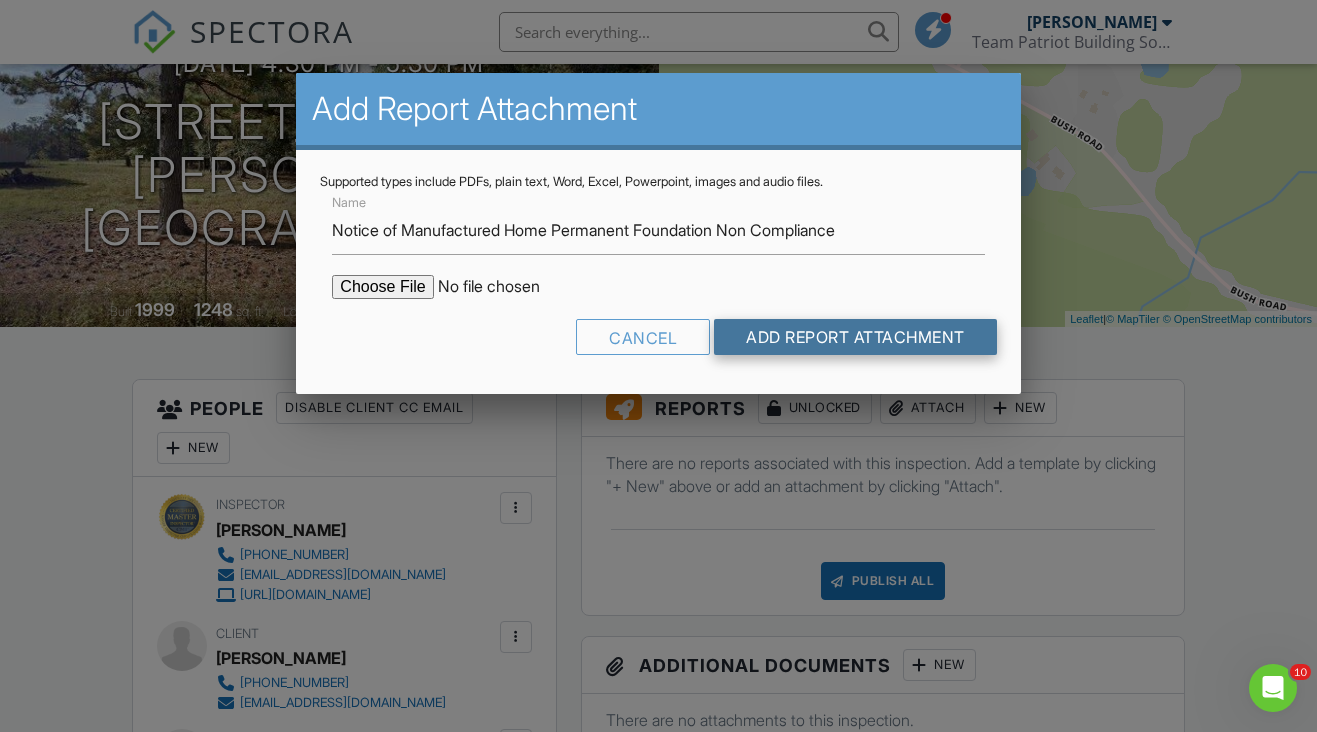 click on "Add Report Attachment" at bounding box center (855, 337) 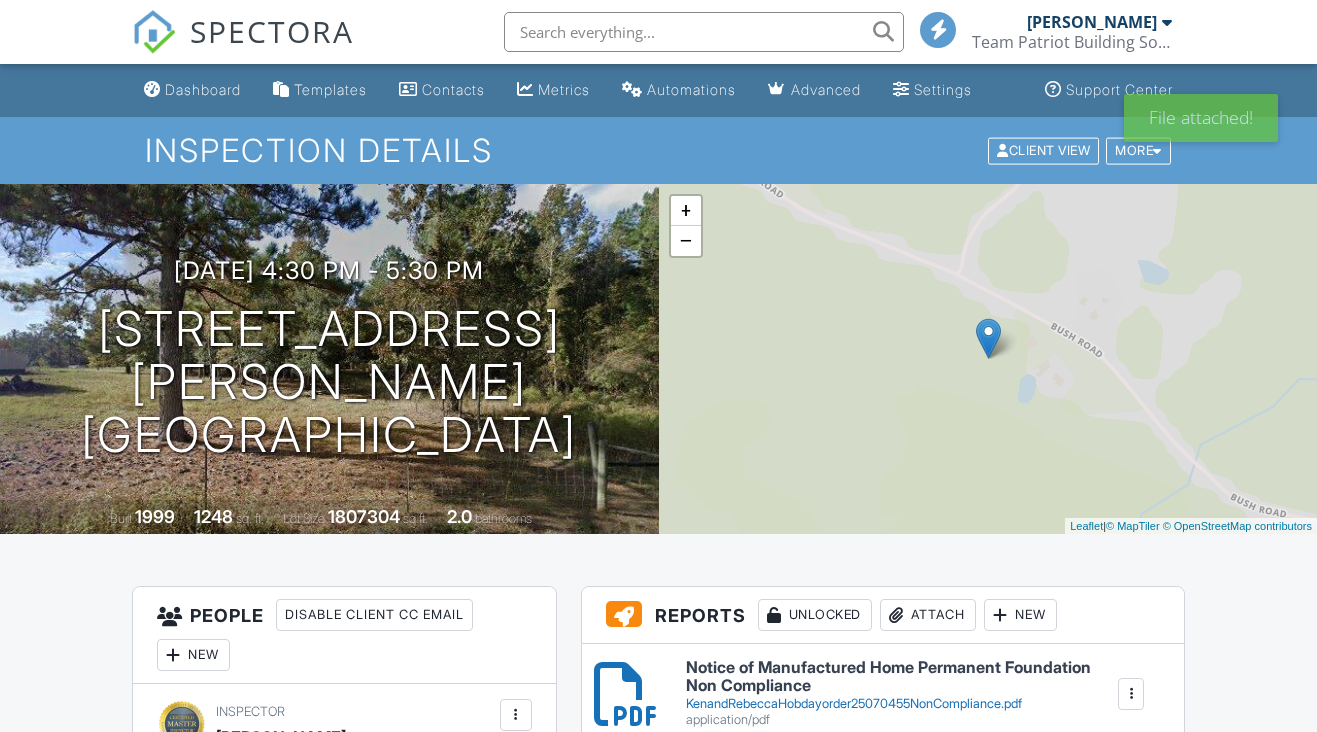 scroll, scrollTop: 0, scrollLeft: 0, axis: both 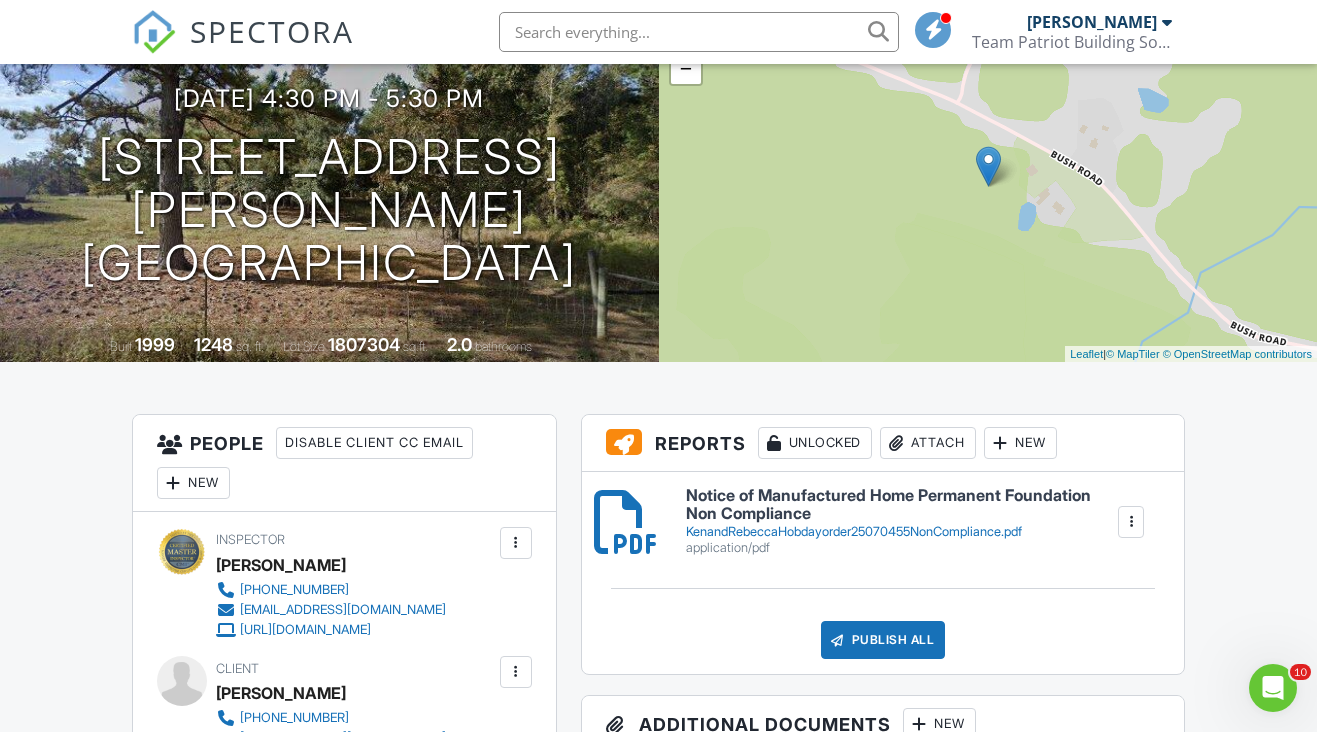 click on "Attach" at bounding box center (928, 443) 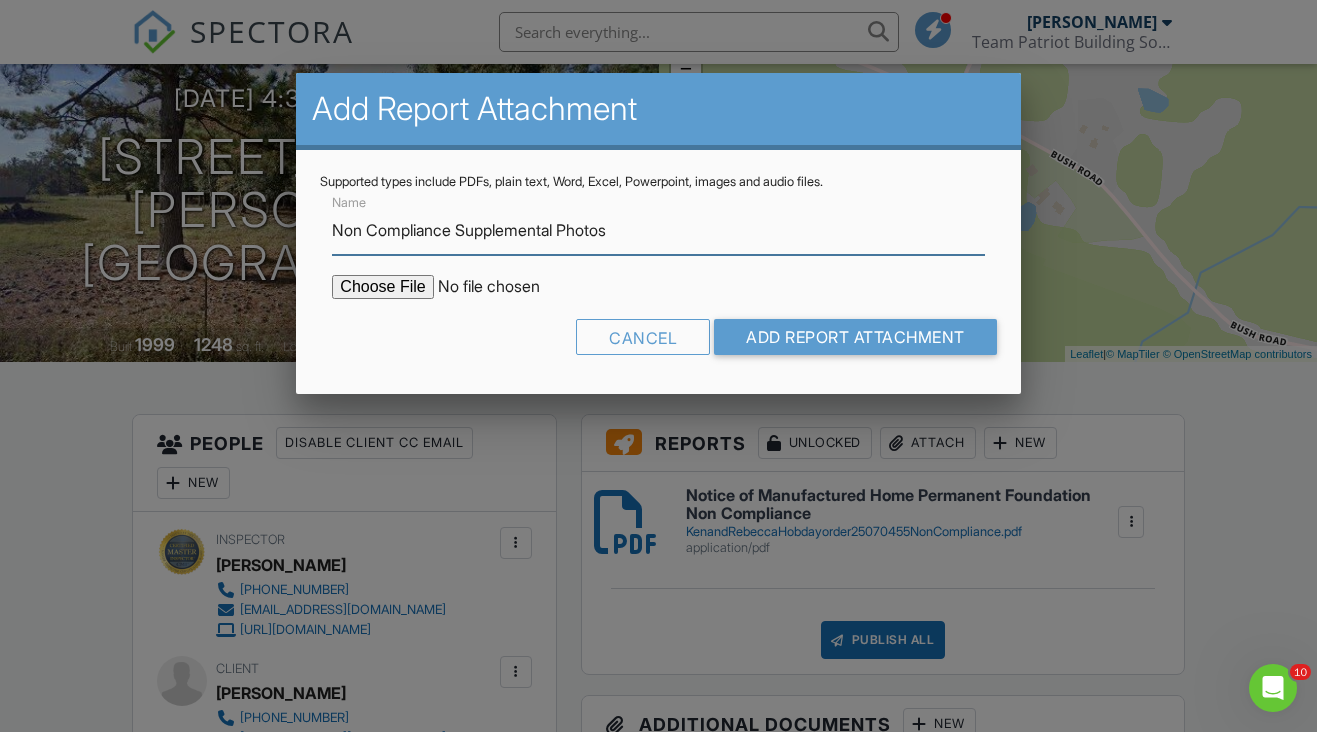 type on "Non Compliance Supplemental Photos" 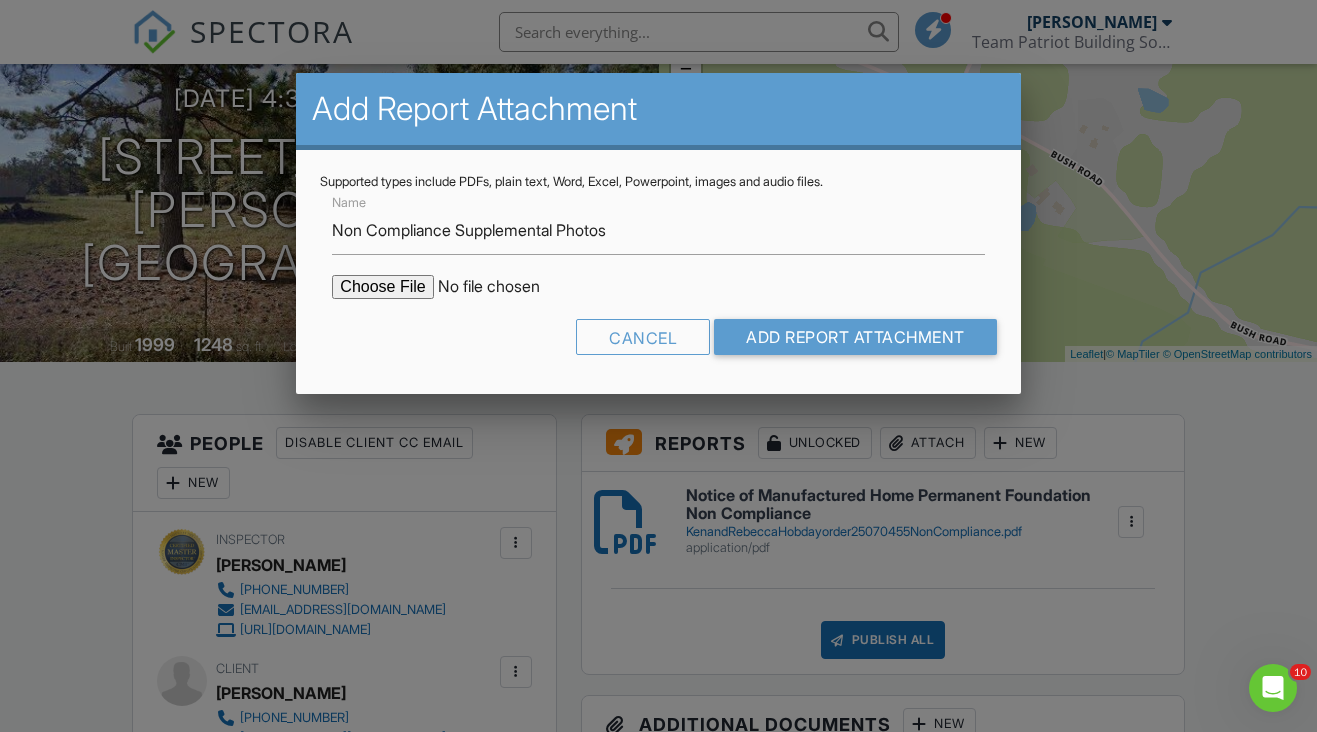 click at bounding box center (502, 287) 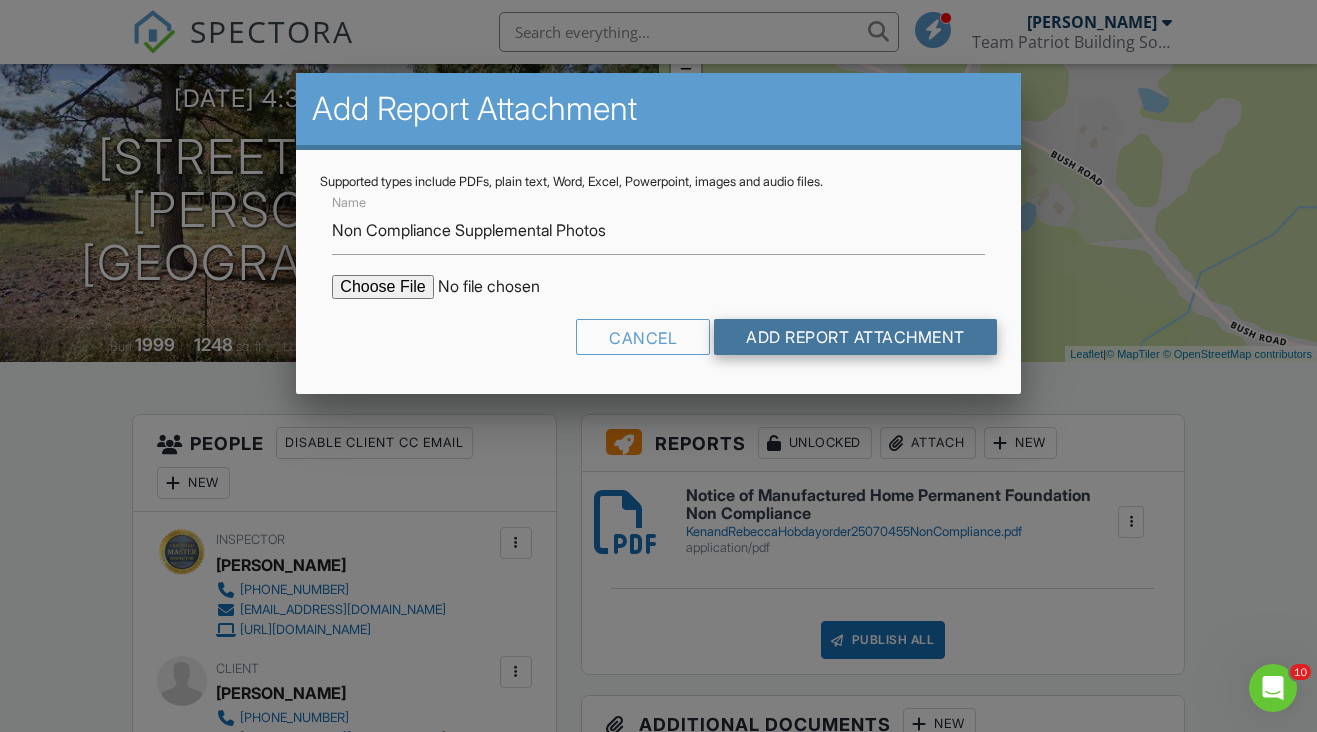 click on "Add Report Attachment" at bounding box center [855, 337] 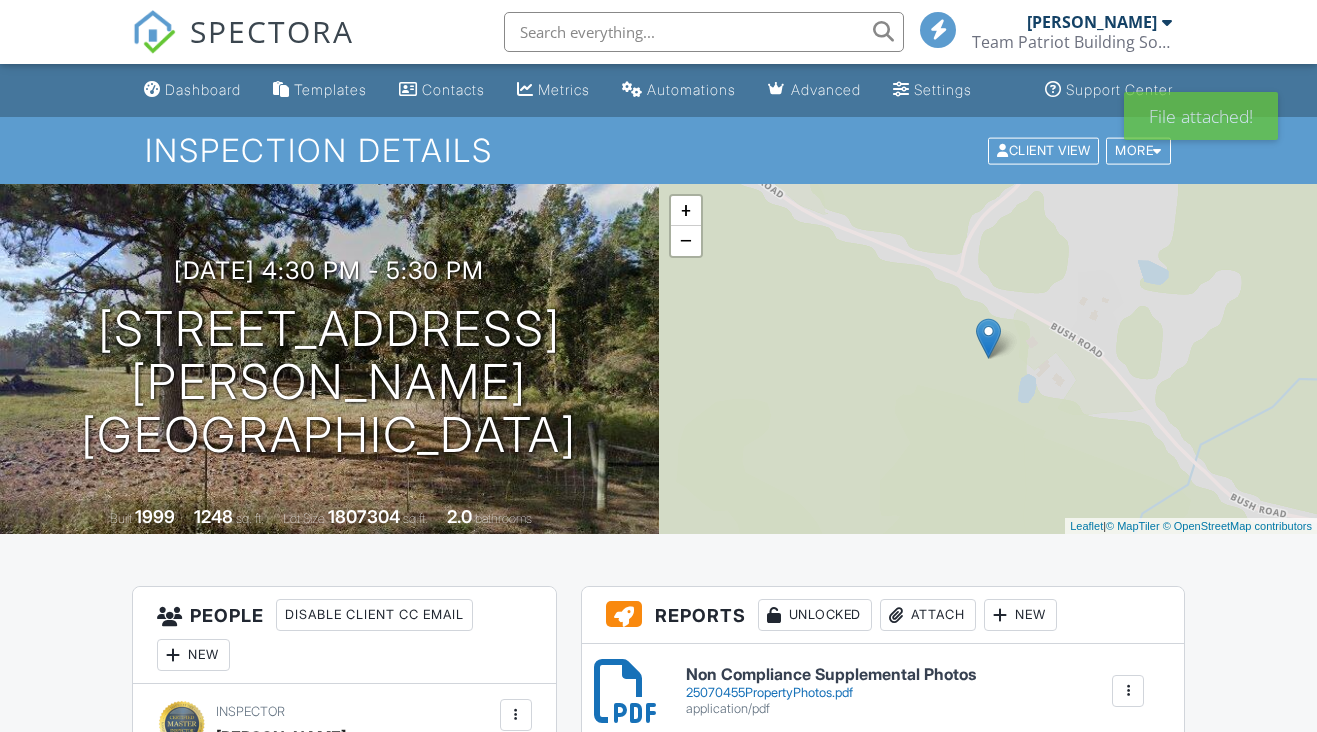 scroll, scrollTop: 0, scrollLeft: 0, axis: both 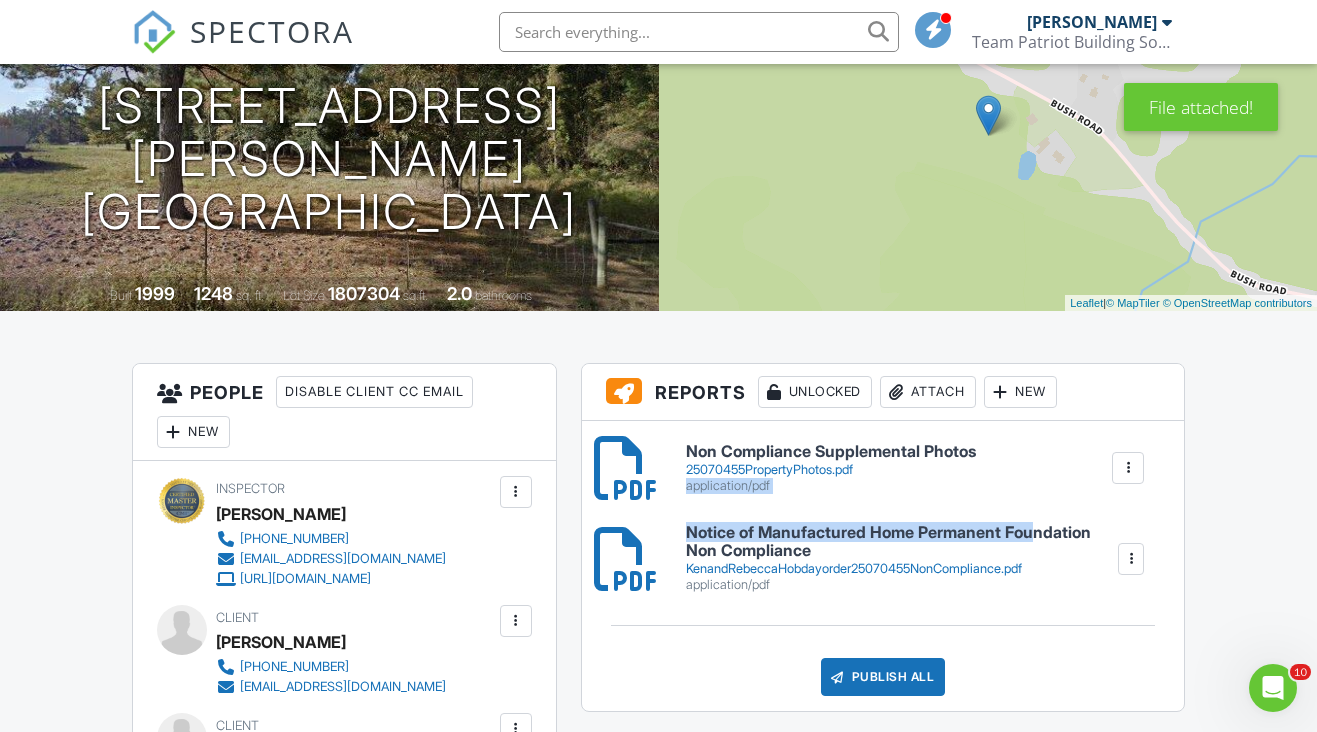 drag, startPoint x: 1033, startPoint y: 465, endPoint x: 1037, endPoint y: 531, distance: 66.1211 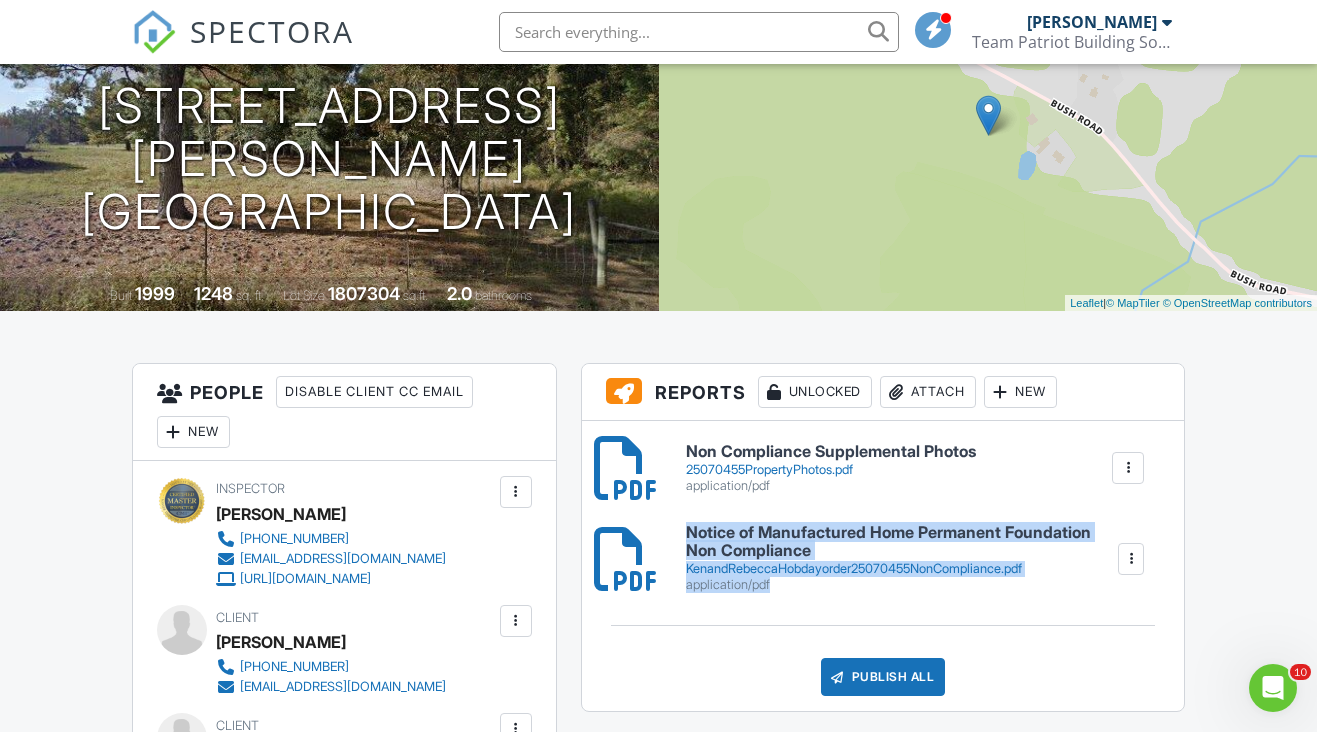 drag, startPoint x: 1130, startPoint y: 467, endPoint x: 1131, endPoint y: 574, distance: 107.00467 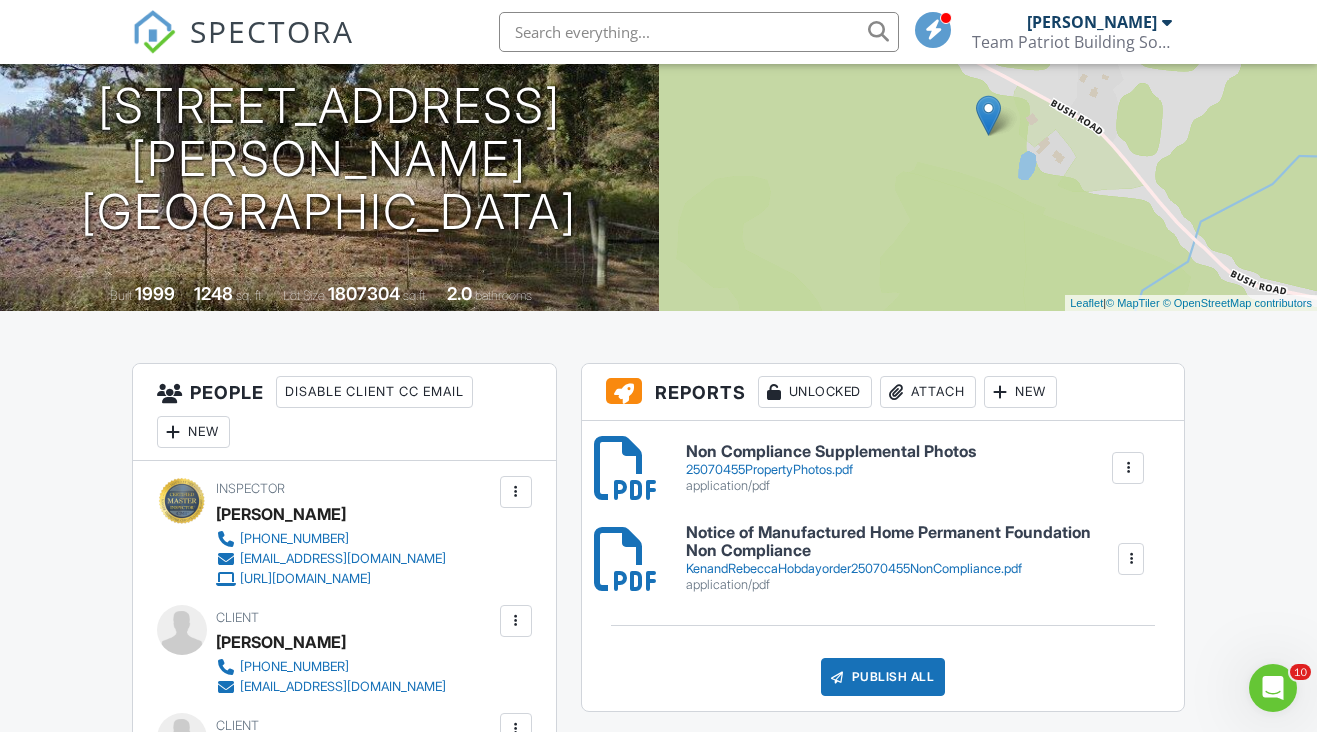 click on "Dashboard
Templates
Contacts
Metrics
Automations
Advanced
Settings
Support Center
Inspection Details
Client View
More
Property Details
Reschedule
Reorder / Copy
Share
Cancel
Delete
Print Order
Convert to V9
View Change Log
07/09/2025  4:30 pm
- 5:30 pm
3586 Bush Rd
Graceville, FL 32440
Built
1999
1248
sq. ft.
Lot Size
1807304
sq.ft.
2.0
bathrooms
+ − Leaflet  |  © MapTiler   © OpenStreetMap contributors
All emails and texts are disabled for this inspection!
Turn on emails and texts
Turn on and Requeue Notifications
Reports
Unlocked
Attach
New
Non Compliance Supplemental Photos
25070455PropertyPhotos.pdf
application/pdf" at bounding box center [658, 1565] 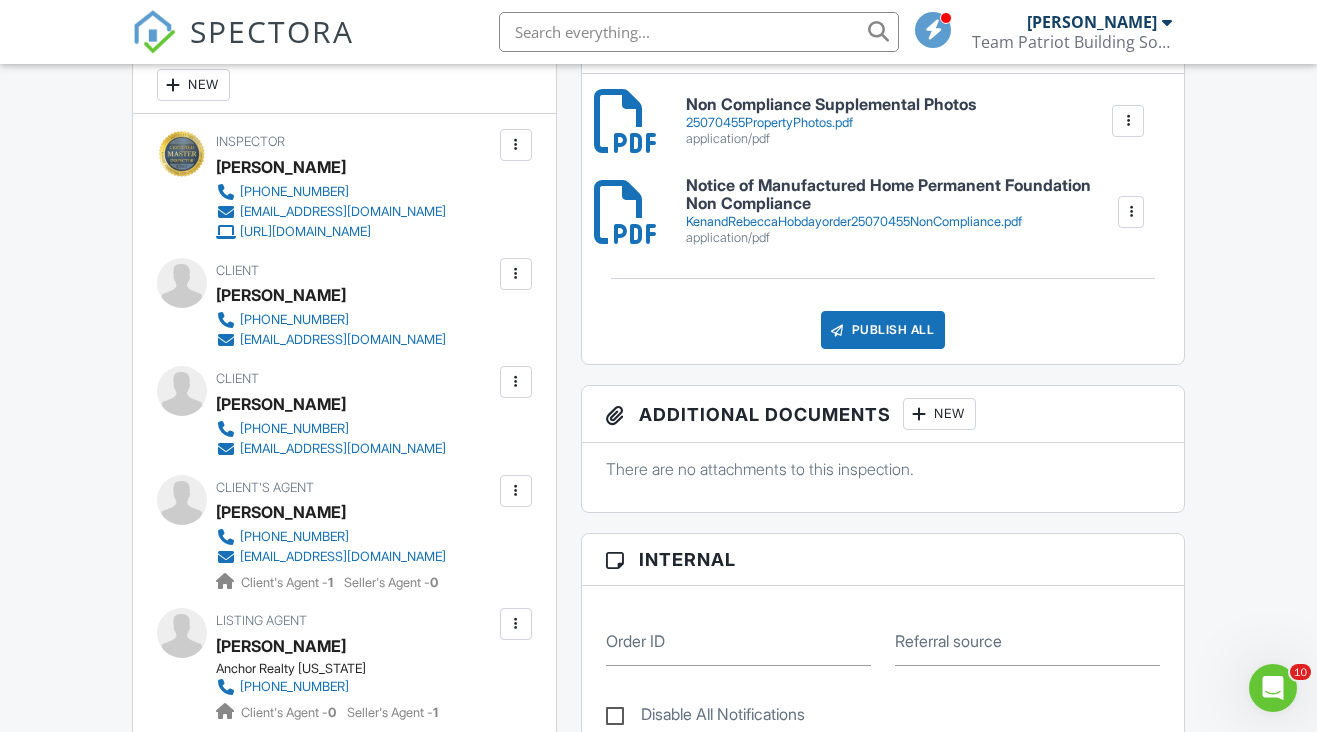 scroll, scrollTop: 579, scrollLeft: 0, axis: vertical 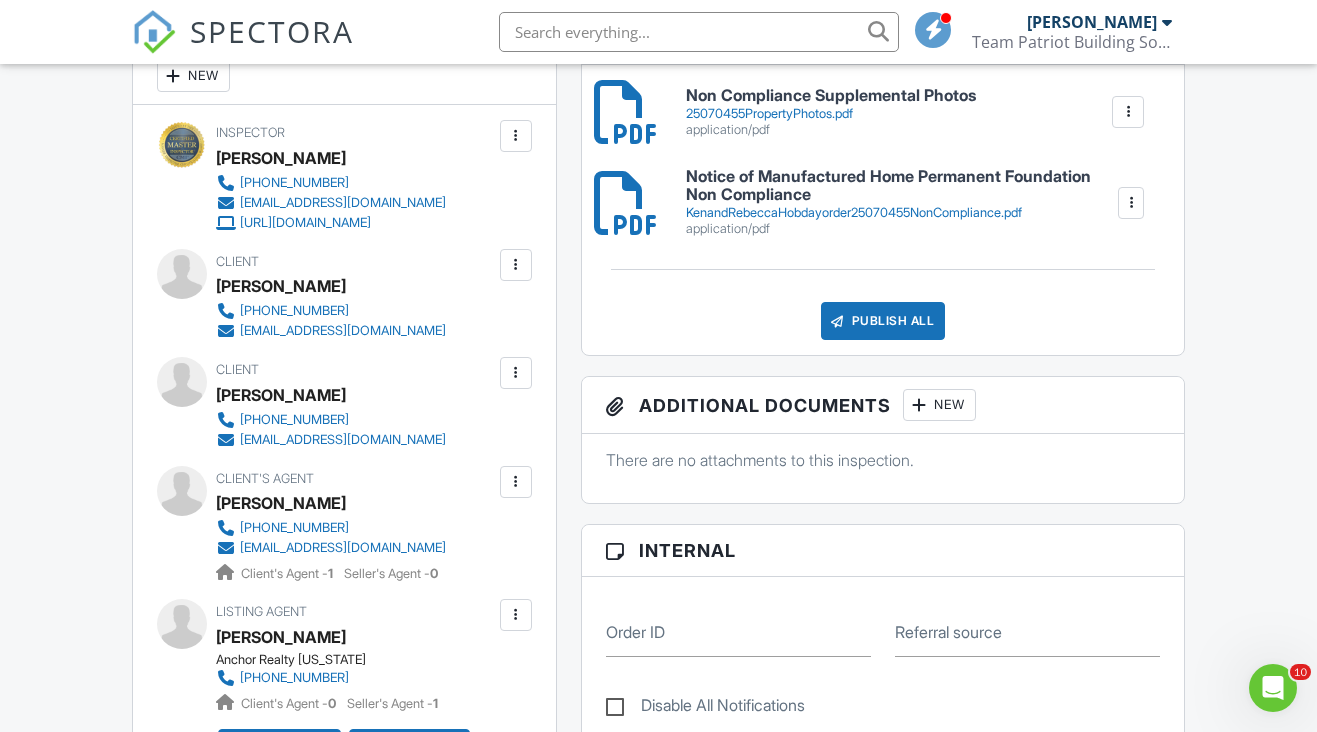click on "Dashboard
Templates
Contacts
Metrics
Automations
Advanced
Settings
Support Center
Inspection Details
Client View
More
Property Details
Reschedule
Reorder / Copy
Share
Cancel
Delete
Print Order
Convert to V9
View Change Log
07/09/2025  4:30 pm
- 5:30 pm
3586 Bush Rd
Graceville, FL 32440
Built
1999
1248
sq. ft.
Lot Size
1807304
sq.ft.
2.0
bathrooms
+ − Leaflet  |  © MapTiler   © OpenStreetMap contributors
All emails and texts are disabled for this inspection!
Turn on emails and texts
Turn on and Requeue Notifications
Reports
Unlocked
Attach
New
Non Compliance Supplemental Photos
25070455PropertyPhotos.pdf
application/pdf" at bounding box center [658, 1209] 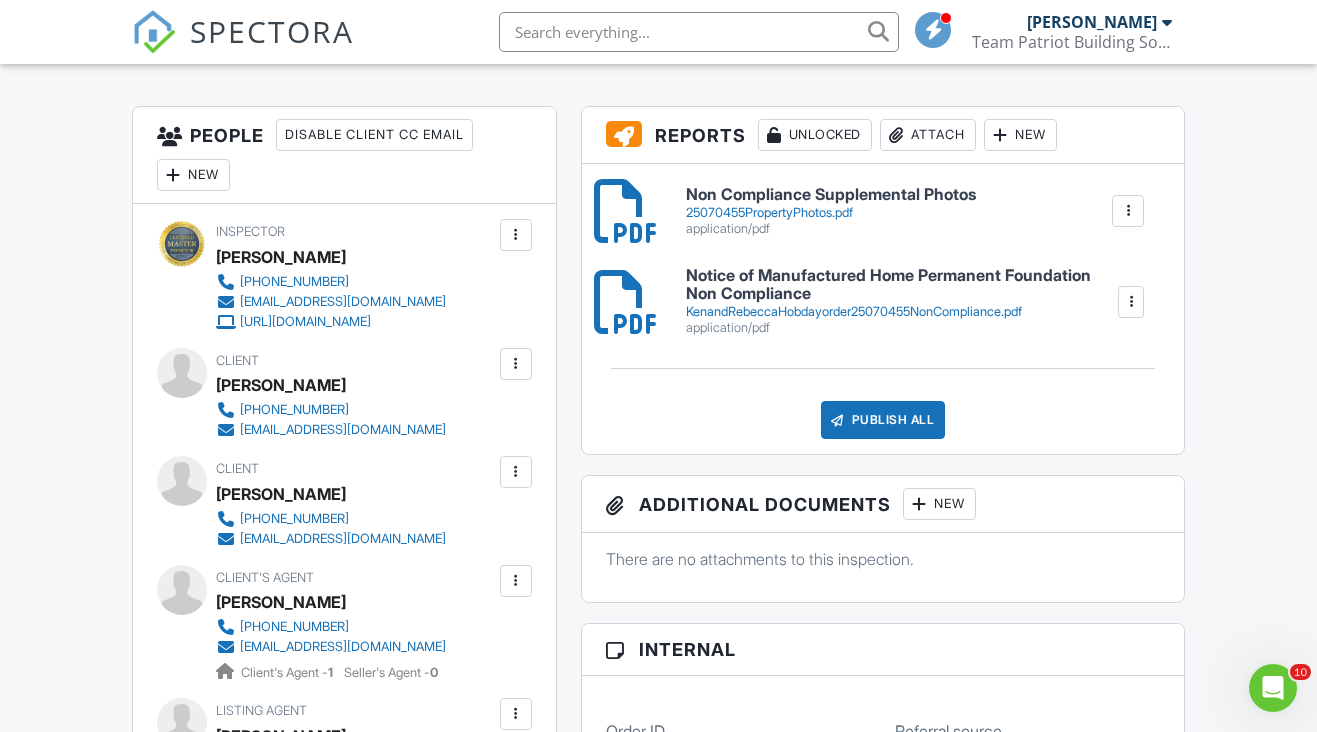 scroll, scrollTop: 468, scrollLeft: 0, axis: vertical 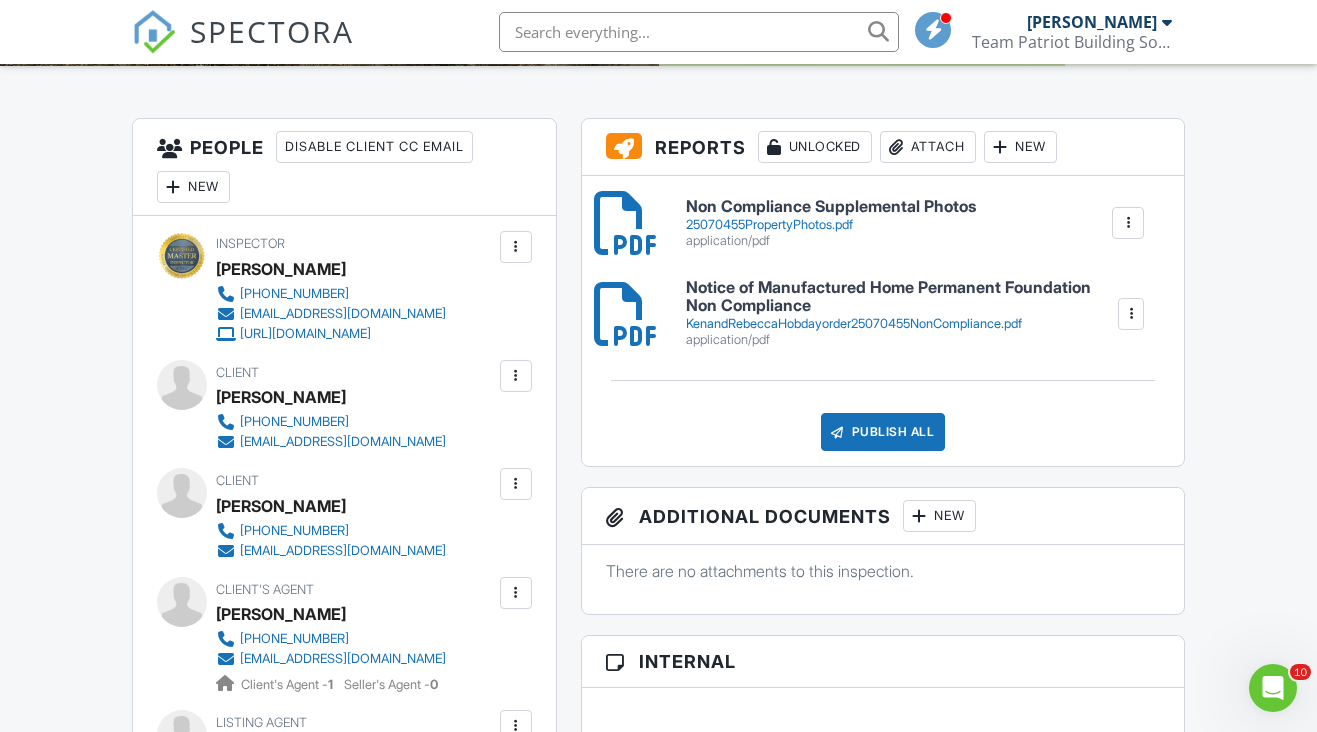click at bounding box center (1128, 223) 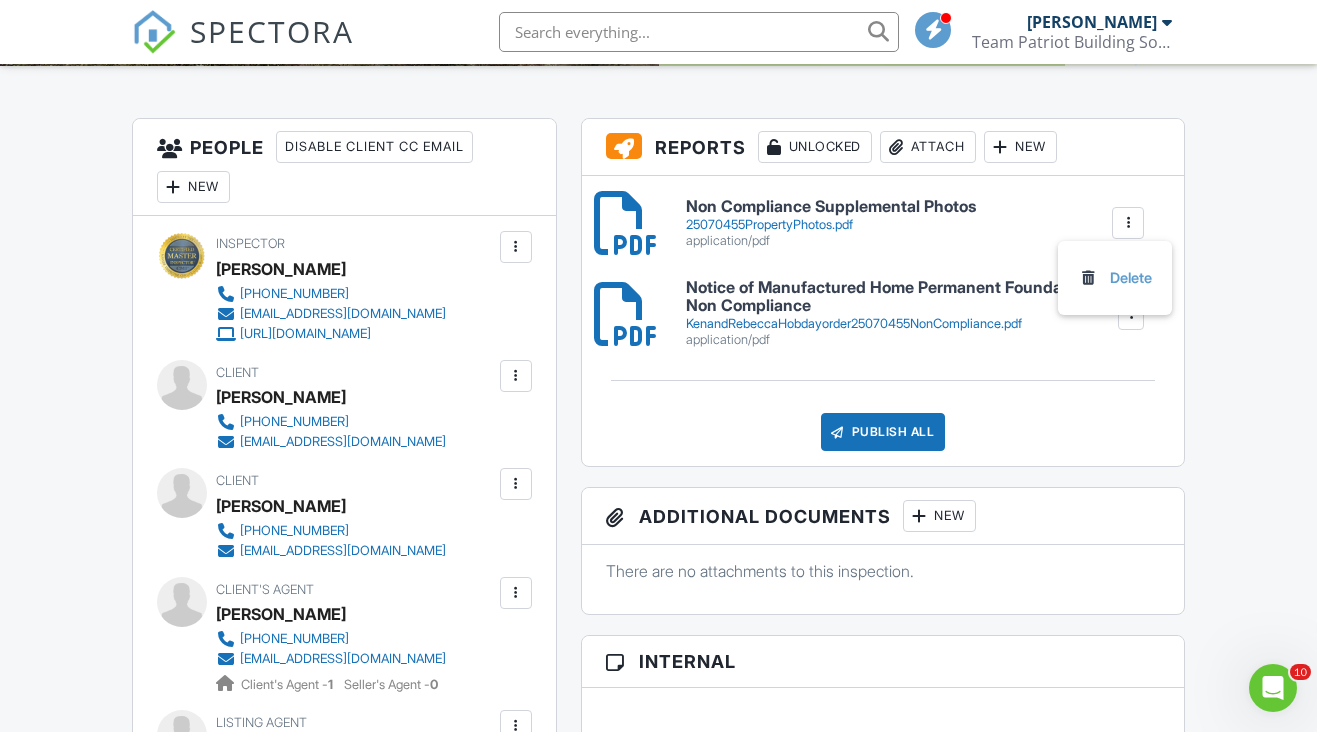 click on "Dashboard
Templates
Contacts
Metrics
Automations
Advanced
Settings
Support Center
Inspection Details
Client View
More
Property Details
Reschedule
Reorder / Copy
Share
Cancel
Delete
Print Order
Convert to V9
View Change Log
07/09/2025  4:30 pm
- 5:30 pm
3586 Bush Rd
Graceville, FL 32440
Built
1999
1248
sq. ft.
Lot Size
1807304
sq.ft.
2.0
bathrooms
+ − Leaflet  |  © MapTiler   © OpenStreetMap contributors
All emails and texts are disabled for this inspection!
Turn on emails and texts
Turn on and Requeue Notifications
Reports
Unlocked
Attach
New
Non Compliance Supplemental Photos
25070455PropertyPhotos.pdf
application/pdf" at bounding box center [658, 1320] 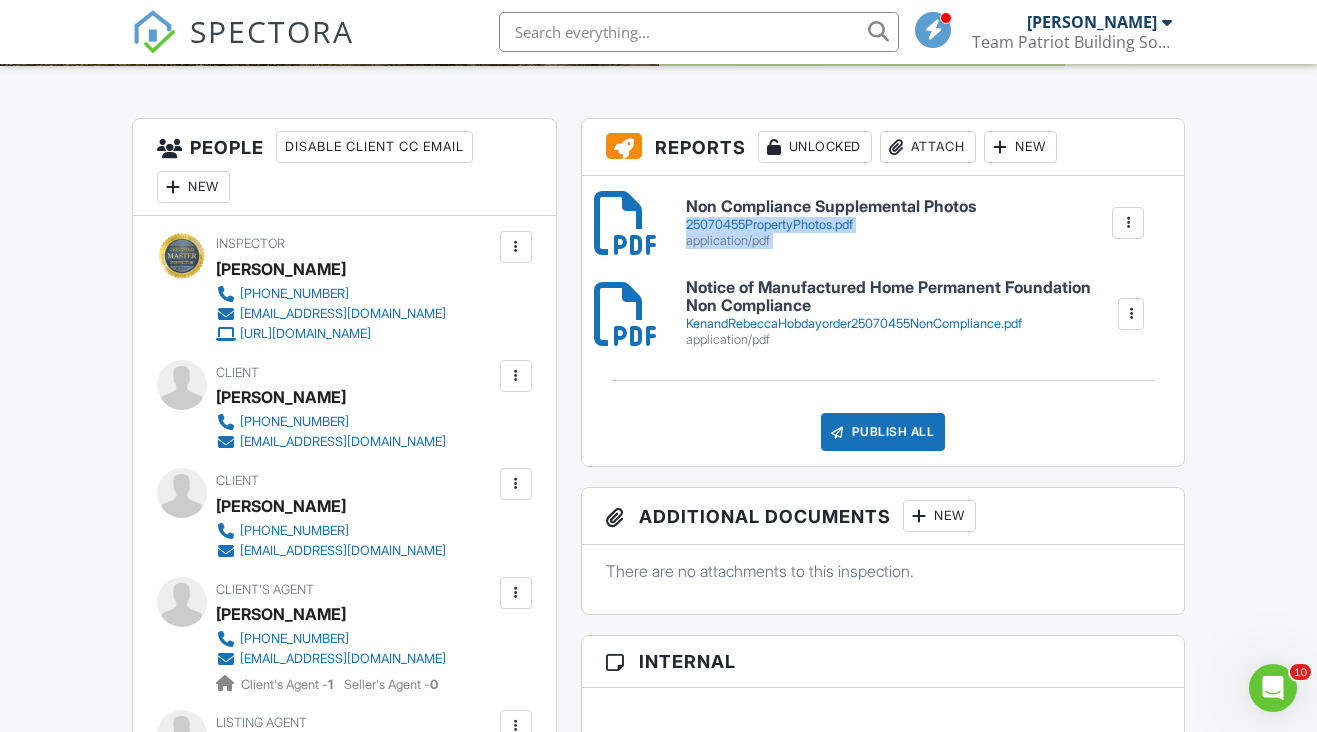 drag, startPoint x: 1019, startPoint y: 209, endPoint x: 1028, endPoint y: 259, distance: 50.803543 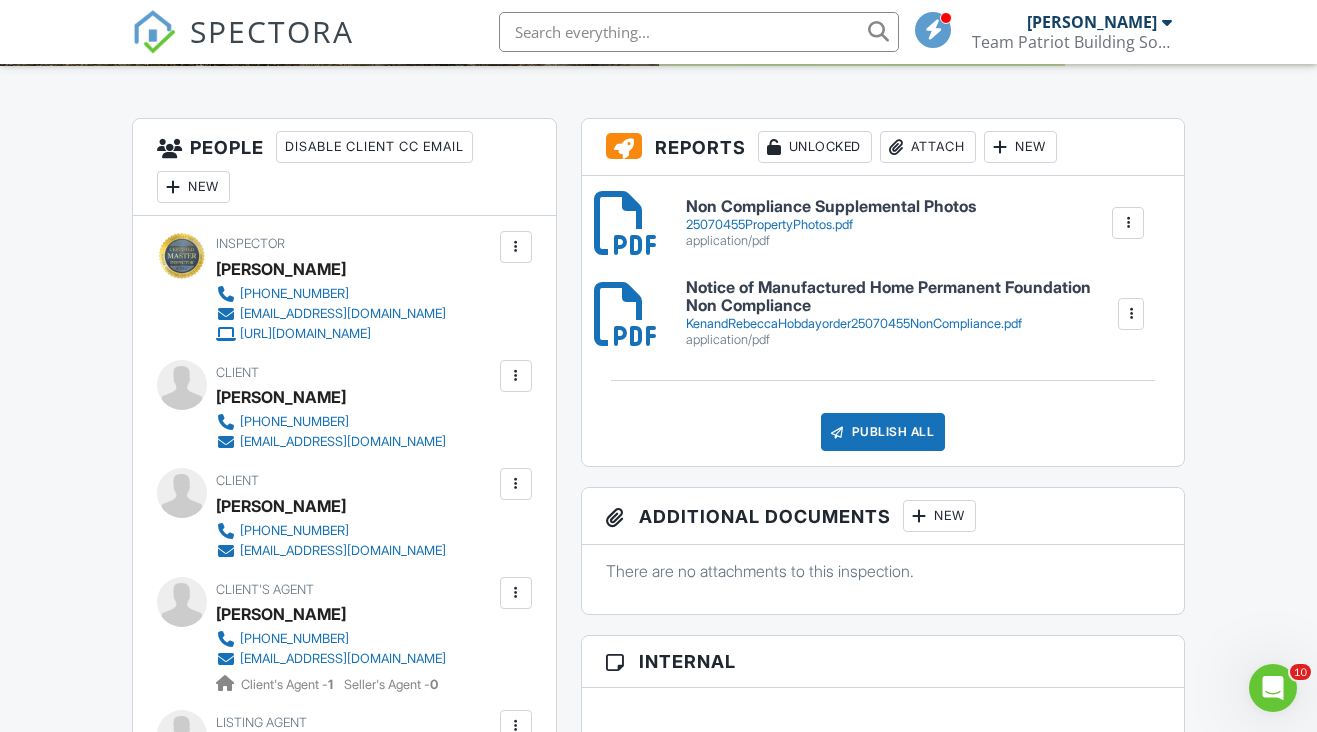 click on "Dashboard
Templates
Contacts
Metrics
Automations
Advanced
Settings
Support Center
Inspection Details
Client View
More
Property Details
Reschedule
Reorder / Copy
Share
Cancel
Delete
Print Order
Convert to V9
View Change Log
07/09/2025  4:30 pm
- 5:30 pm
3586 Bush Rd
Graceville, FL 32440
Built
1999
1248
sq. ft.
Lot Size
1807304
sq.ft.
2.0
bathrooms
+ − Leaflet  |  © MapTiler   © OpenStreetMap contributors
All emails and texts are disabled for this inspection!
Turn on emails and texts
Turn on and Requeue Notifications
Reports
Unlocked
Attach
New
Non Compliance Supplemental Photos
25070455PropertyPhotos.pdf
application/pdf" at bounding box center [658, 1320] 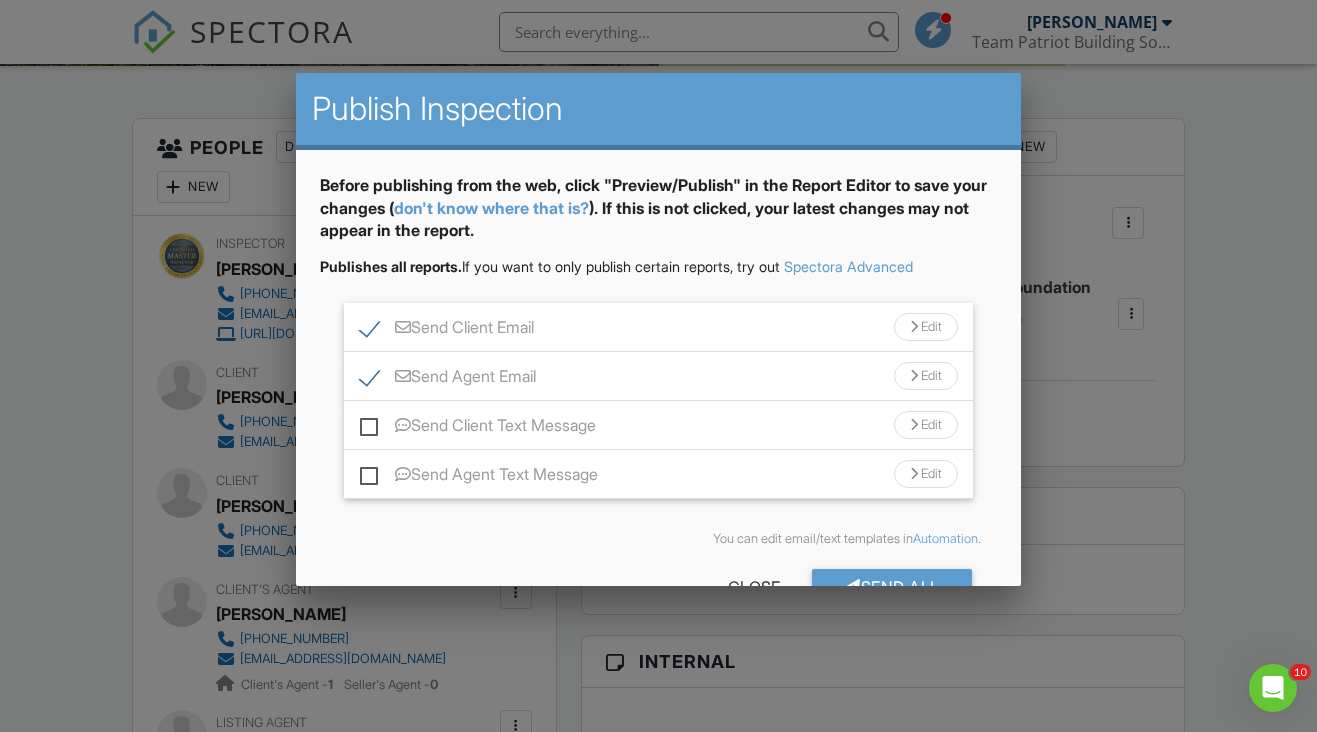 click on "Edit" at bounding box center (926, 327) 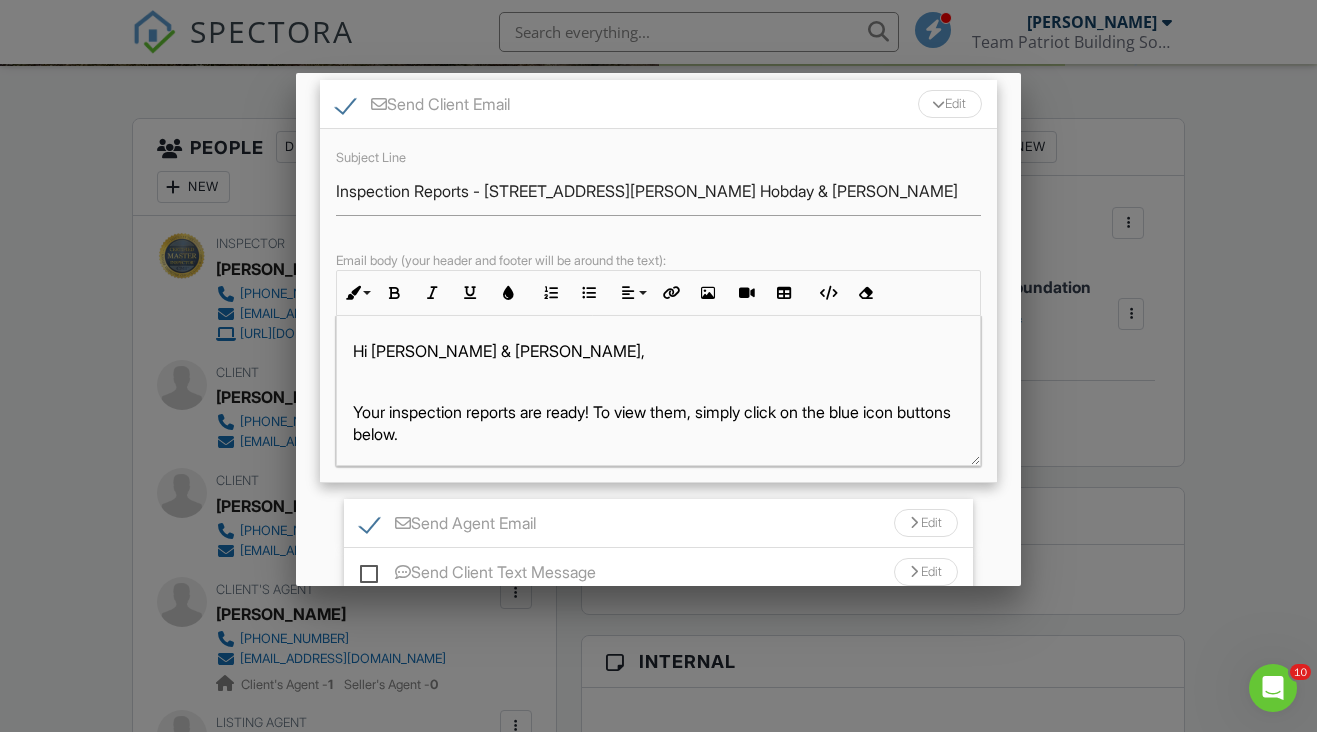 scroll, scrollTop: 256, scrollLeft: 0, axis: vertical 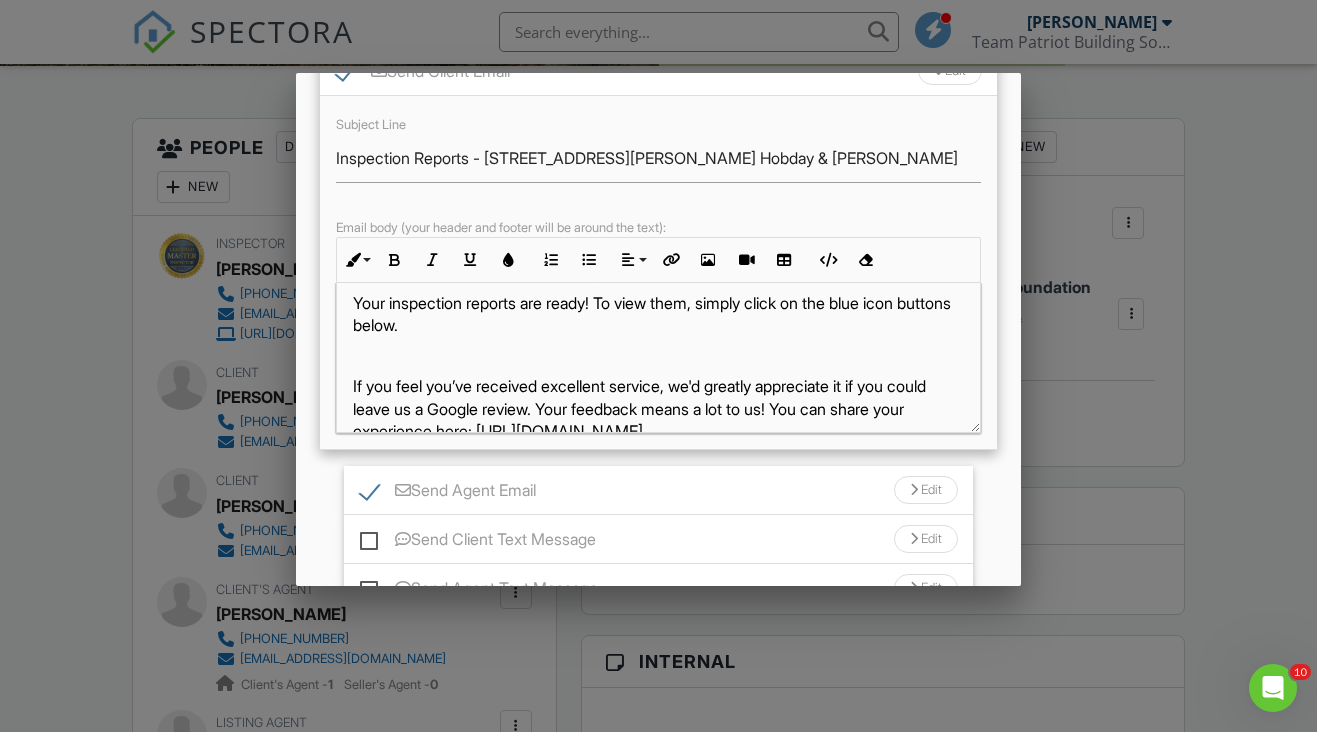 click on "Your inspection reports are ready! To view them, simply click on the blue icon buttons below." at bounding box center [658, 314] 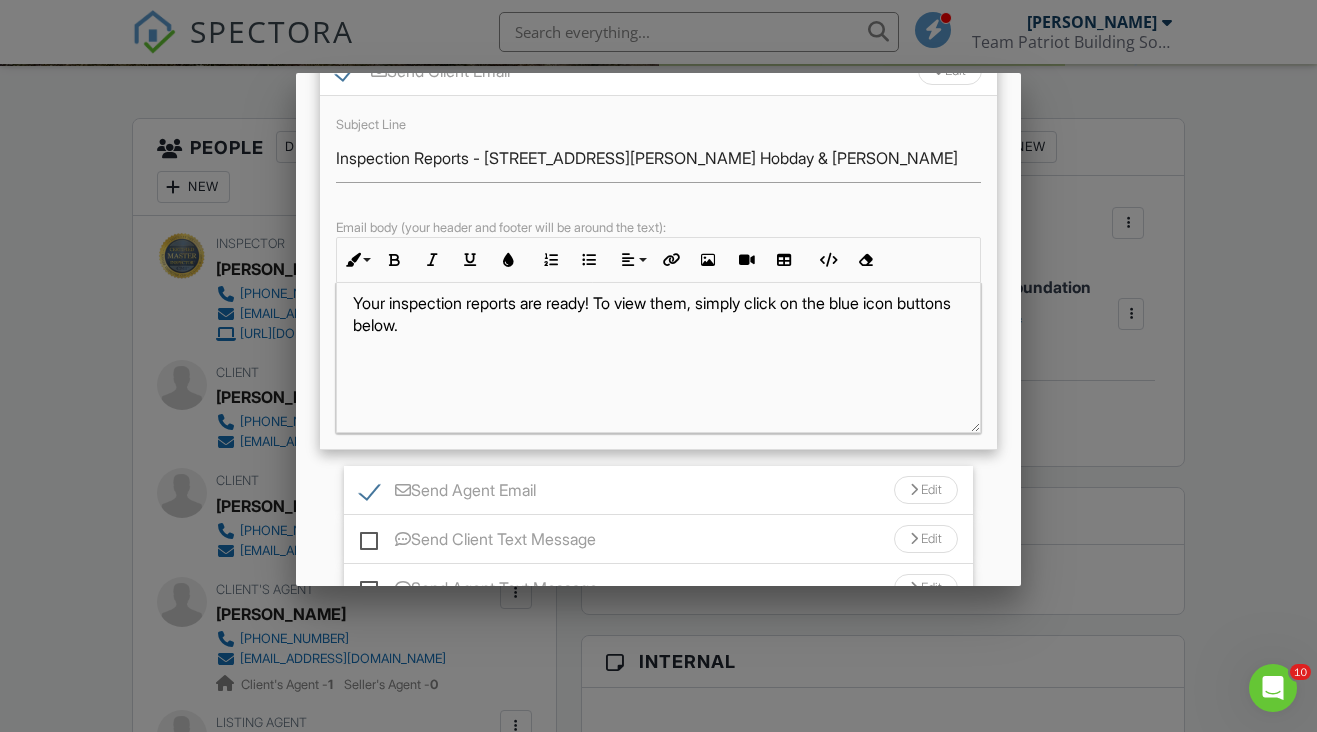 type 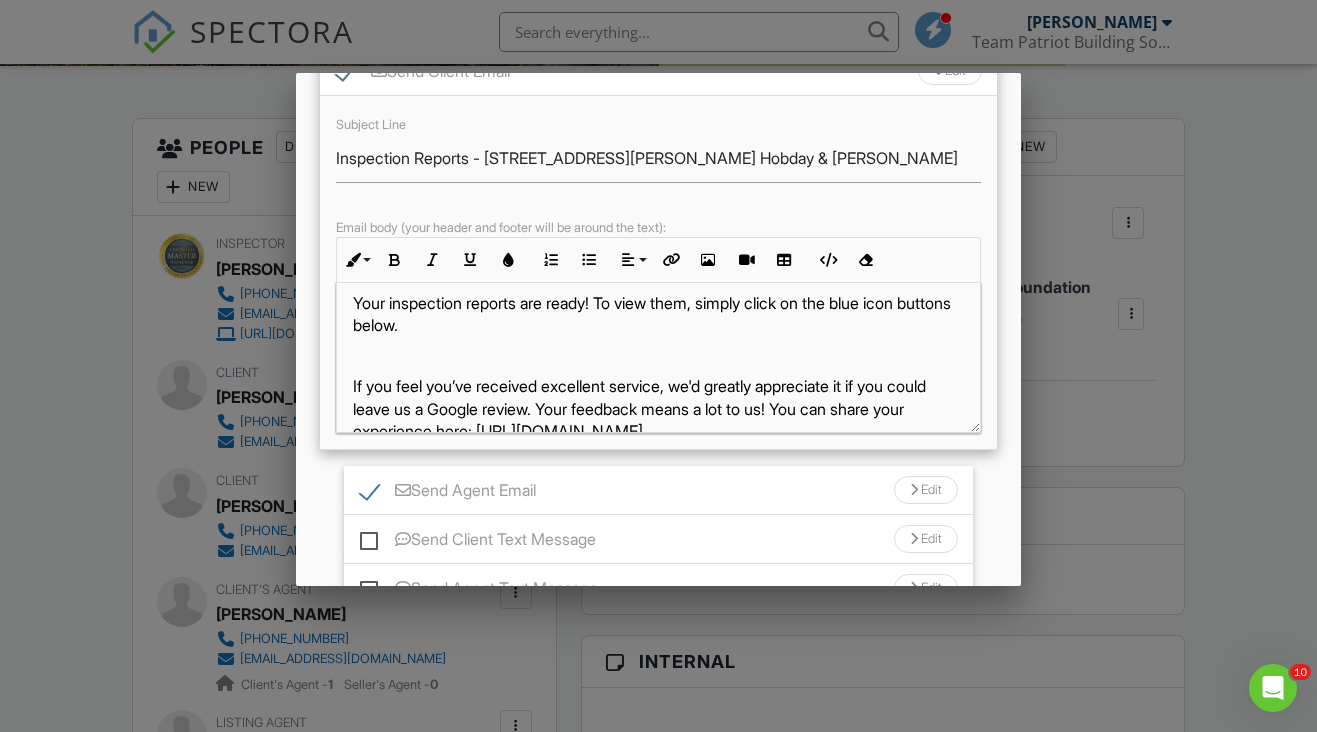 click on "Edit" at bounding box center [926, 490] 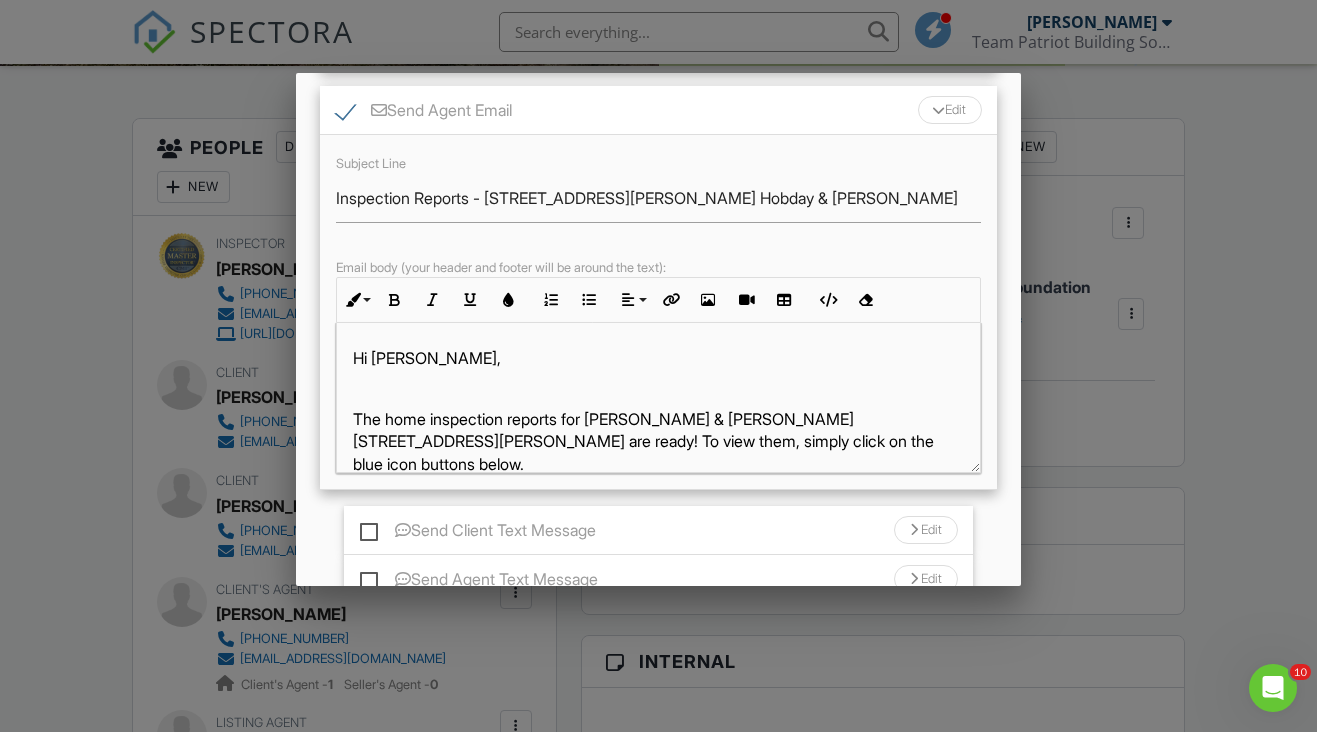 scroll, scrollTop: 674, scrollLeft: 0, axis: vertical 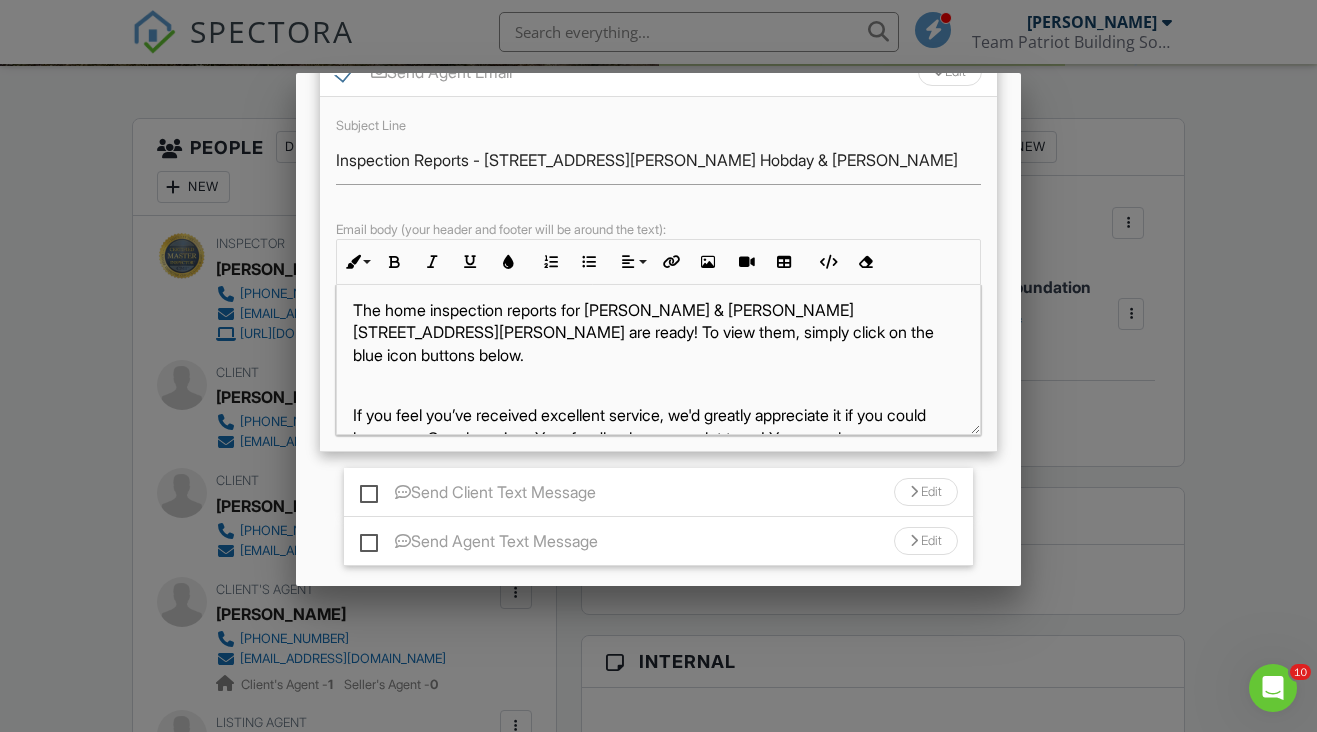 click on "The home inspection reports for Ken Hobday & Rebecca Hobday 3586 Bush Rd are ready! To view them, simply click on the blue icon buttons below." at bounding box center (658, 332) 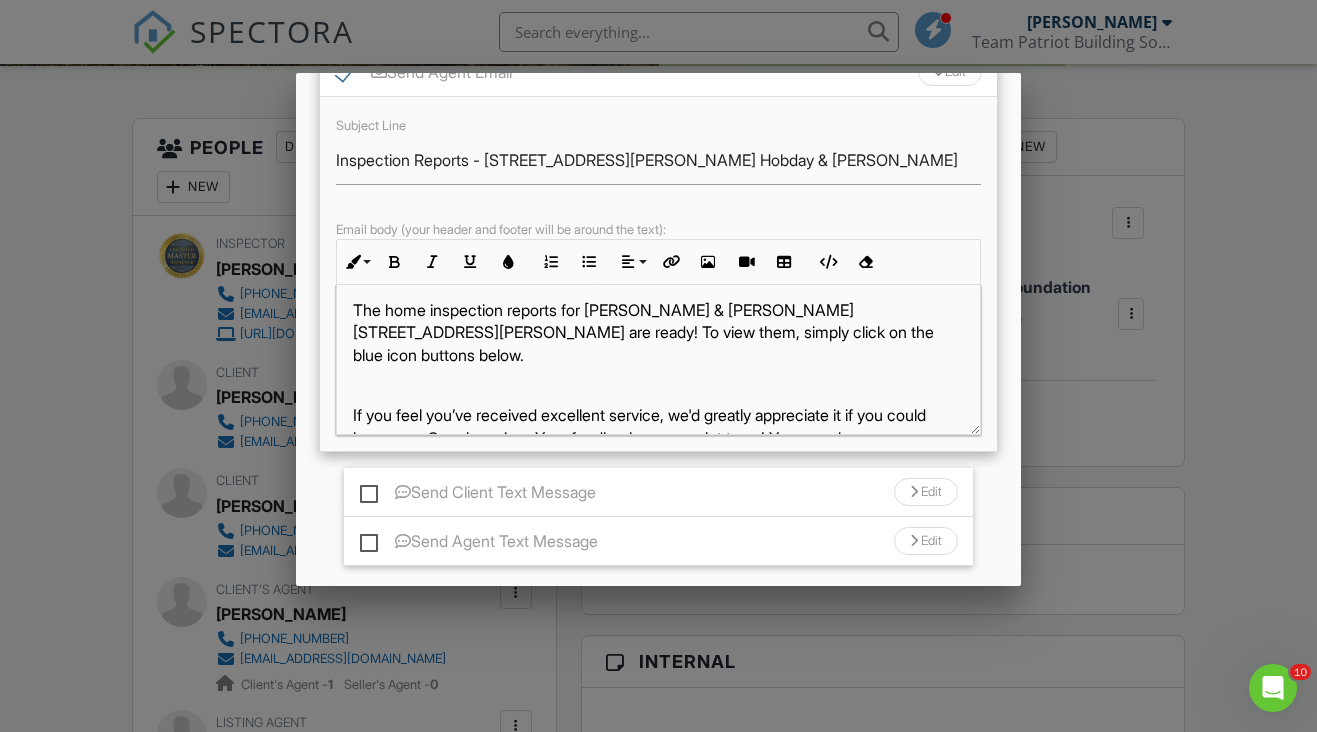 click on "The home inspection reports for Ken & Rebecca Hobday 3586 Bush Rd are ready! To view them, simply click on the blue icon buttons below." at bounding box center [658, 332] 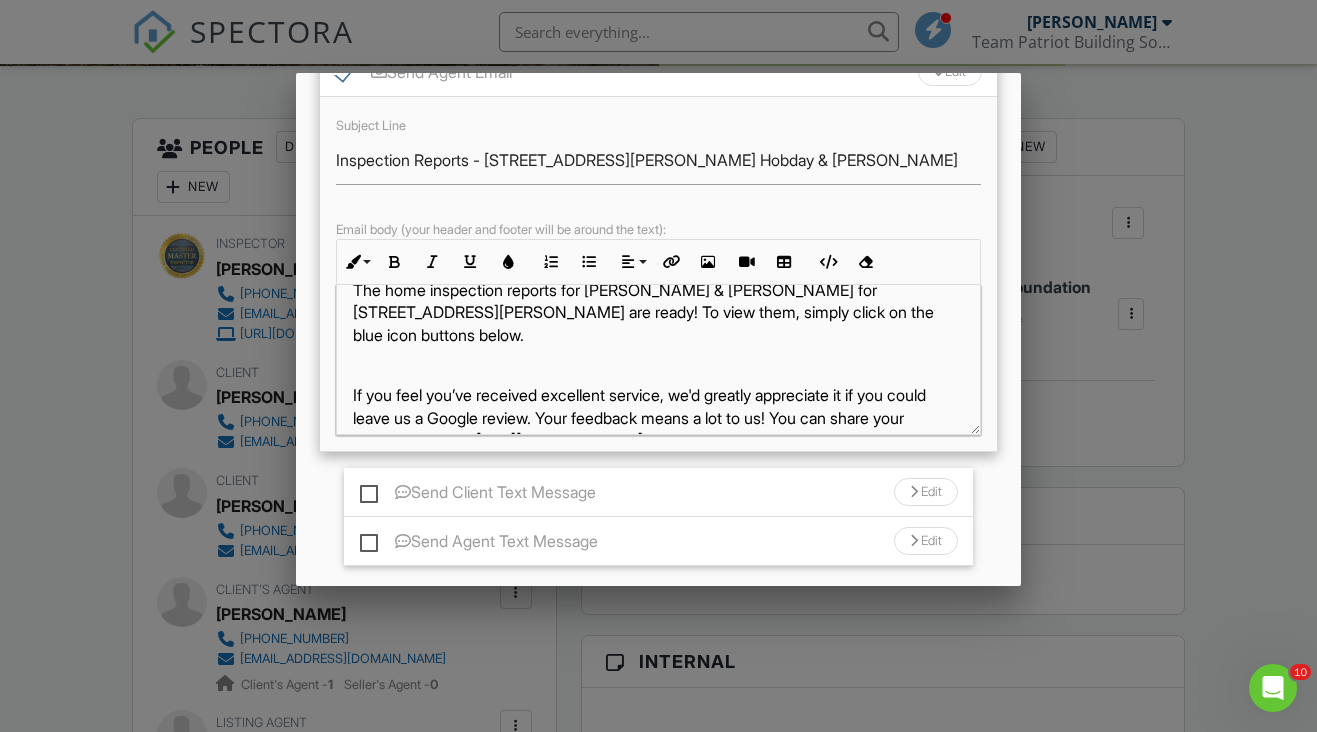 scroll, scrollTop: 83, scrollLeft: 0, axis: vertical 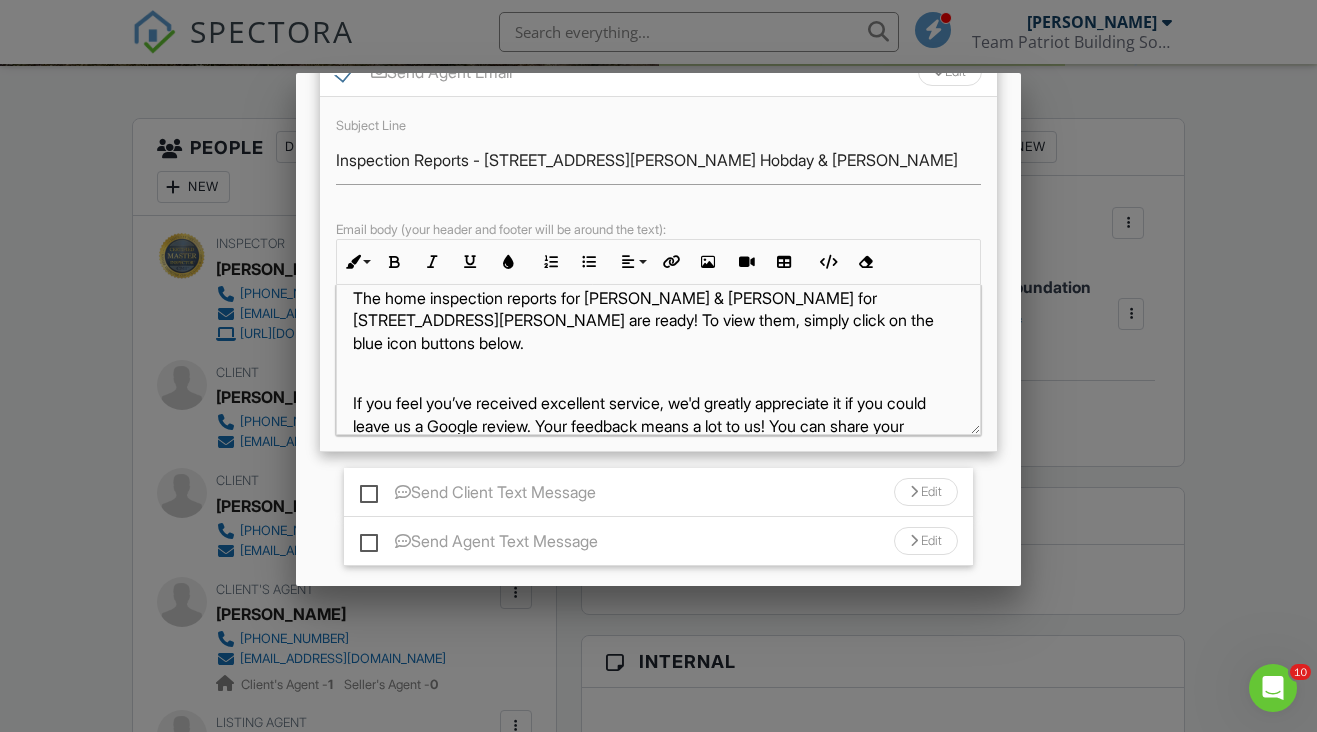 click on "The home inspection reports for Ken & Rebecca Hobday for 3586 Bush Rd are ready! To view them, simply click on the blue icon buttons below." at bounding box center [658, 320] 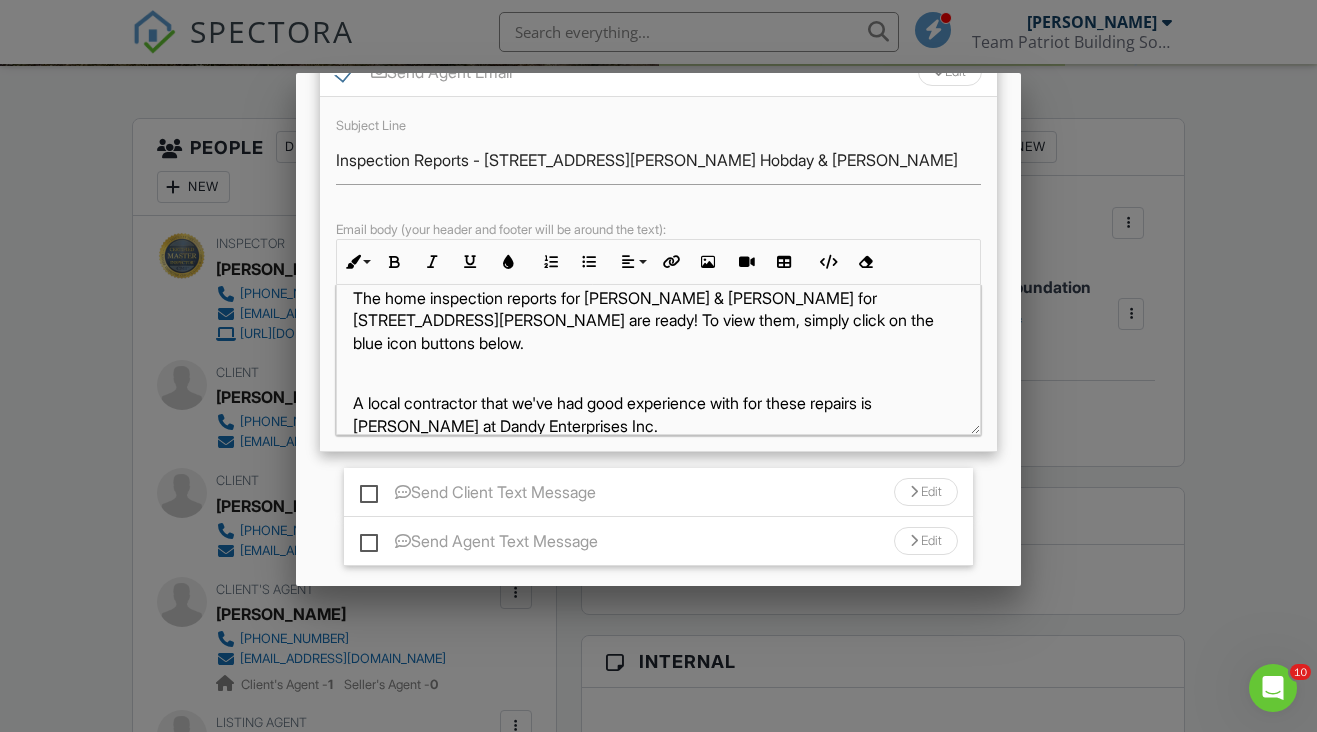 click on "A local contractor that we've had good experience with for these repairs is Don Beauchene at Dandy Enterprises Inc." at bounding box center [658, 414] 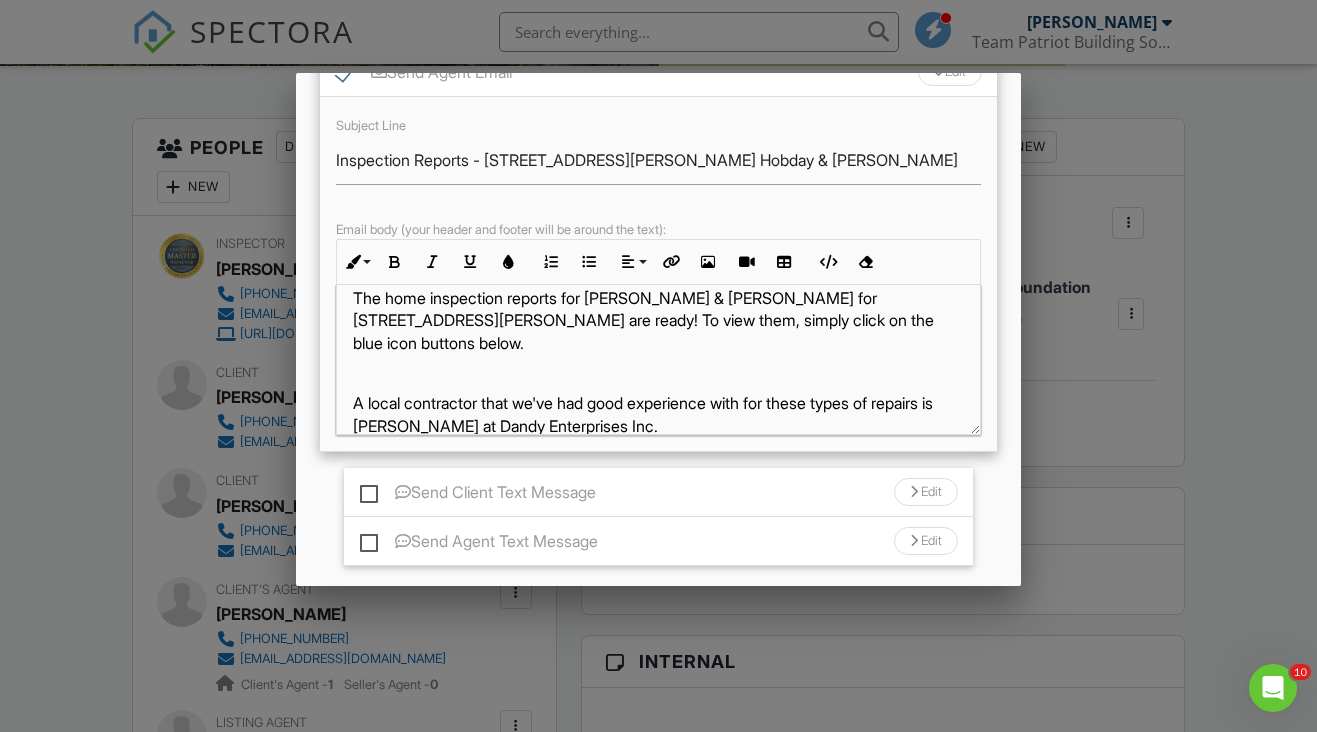 click on "A local contractor that we've had good experience with for these types of repairs is Don Beauchene at Dandy Enterprises Inc." at bounding box center [658, 414] 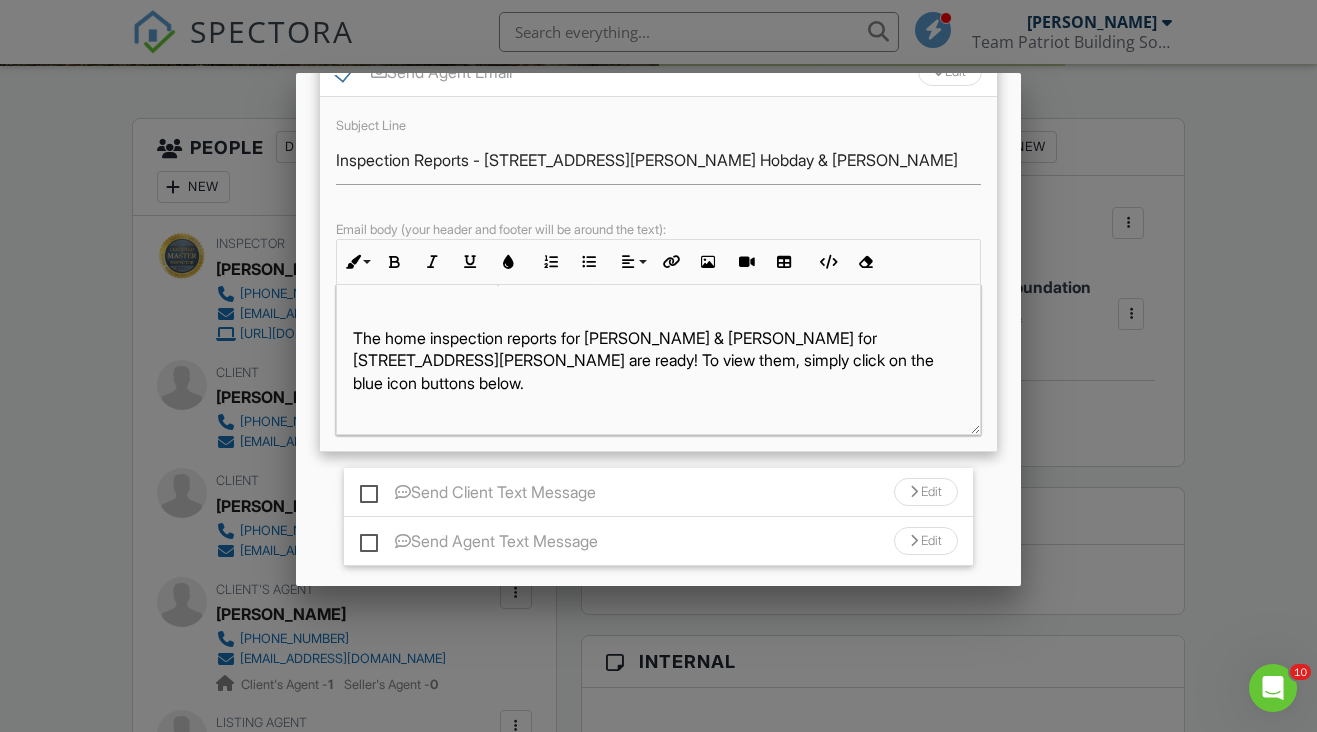 scroll, scrollTop: 41, scrollLeft: 0, axis: vertical 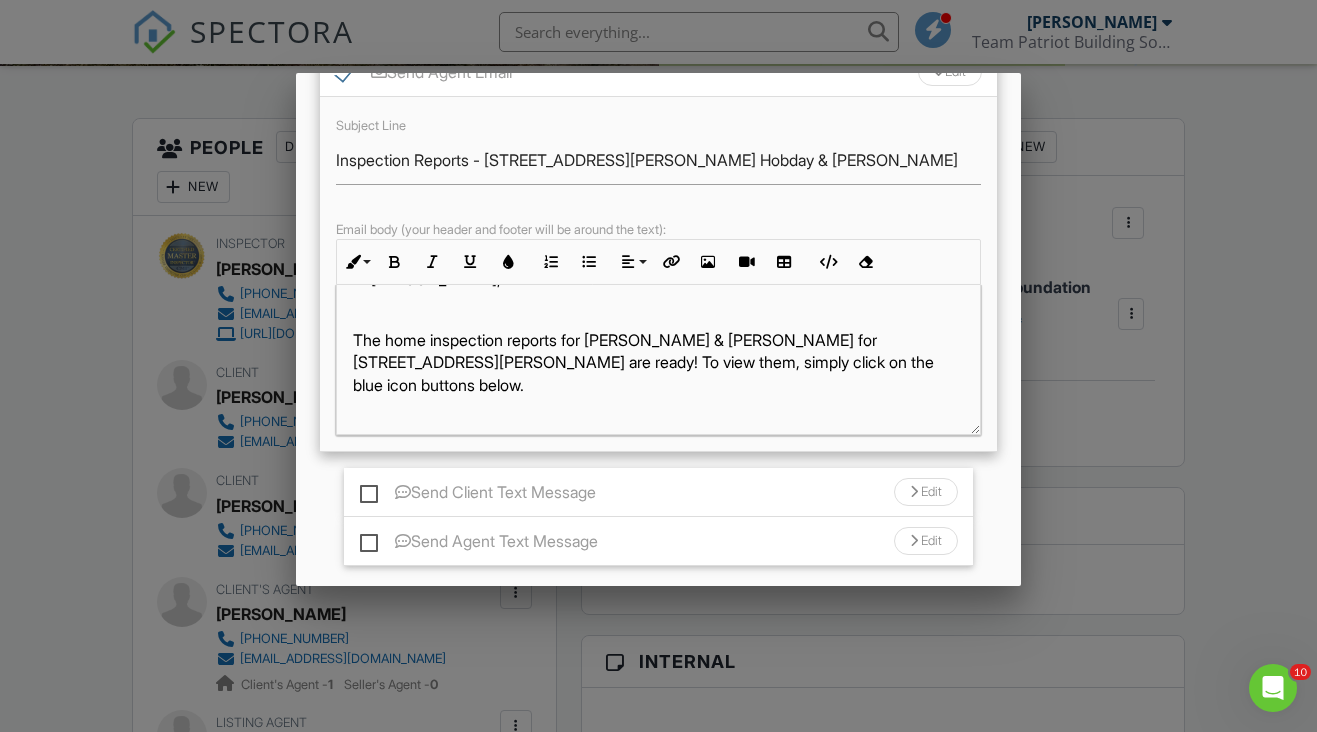 click on "The home inspection reports for Ken & Rebecca Hobday for 3586 Bush Rd are ready! To view them, simply click on the blue icon buttons below." at bounding box center [658, 362] 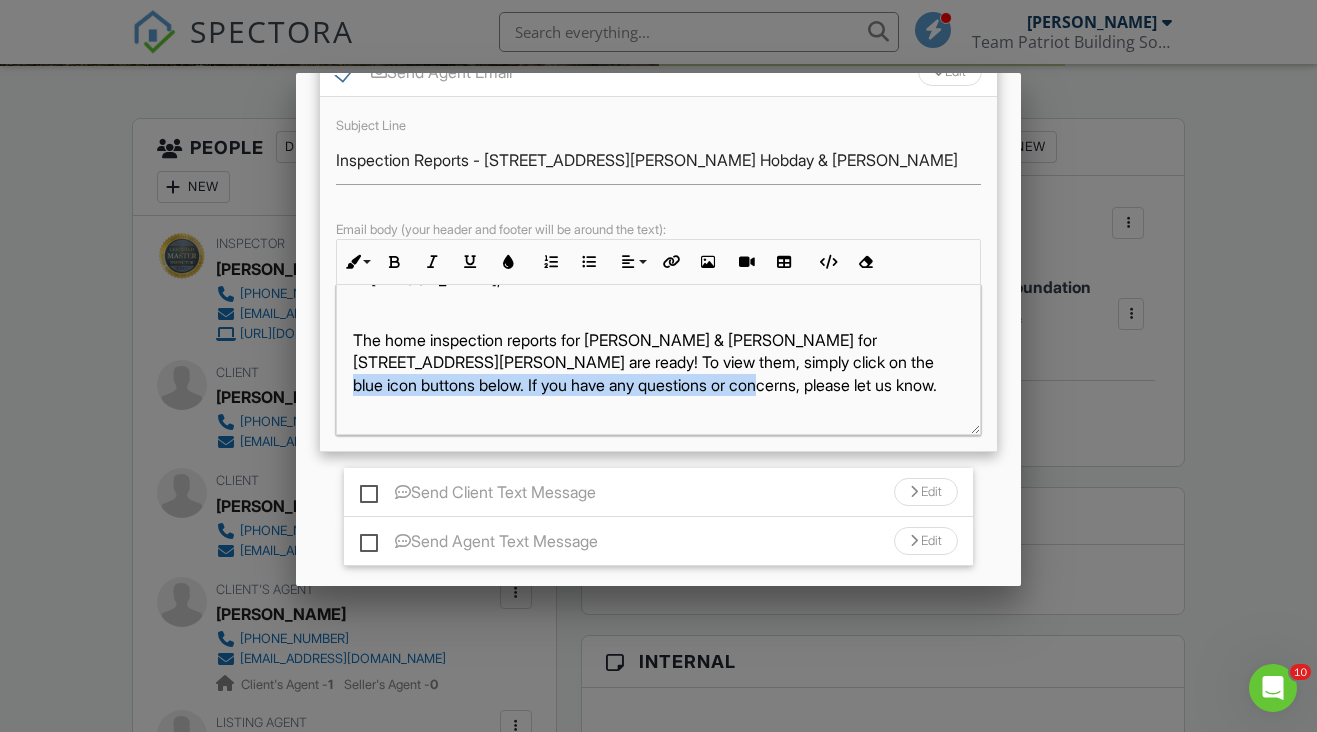 drag, startPoint x: 907, startPoint y: 375, endPoint x: 845, endPoint y: 360, distance: 63.788715 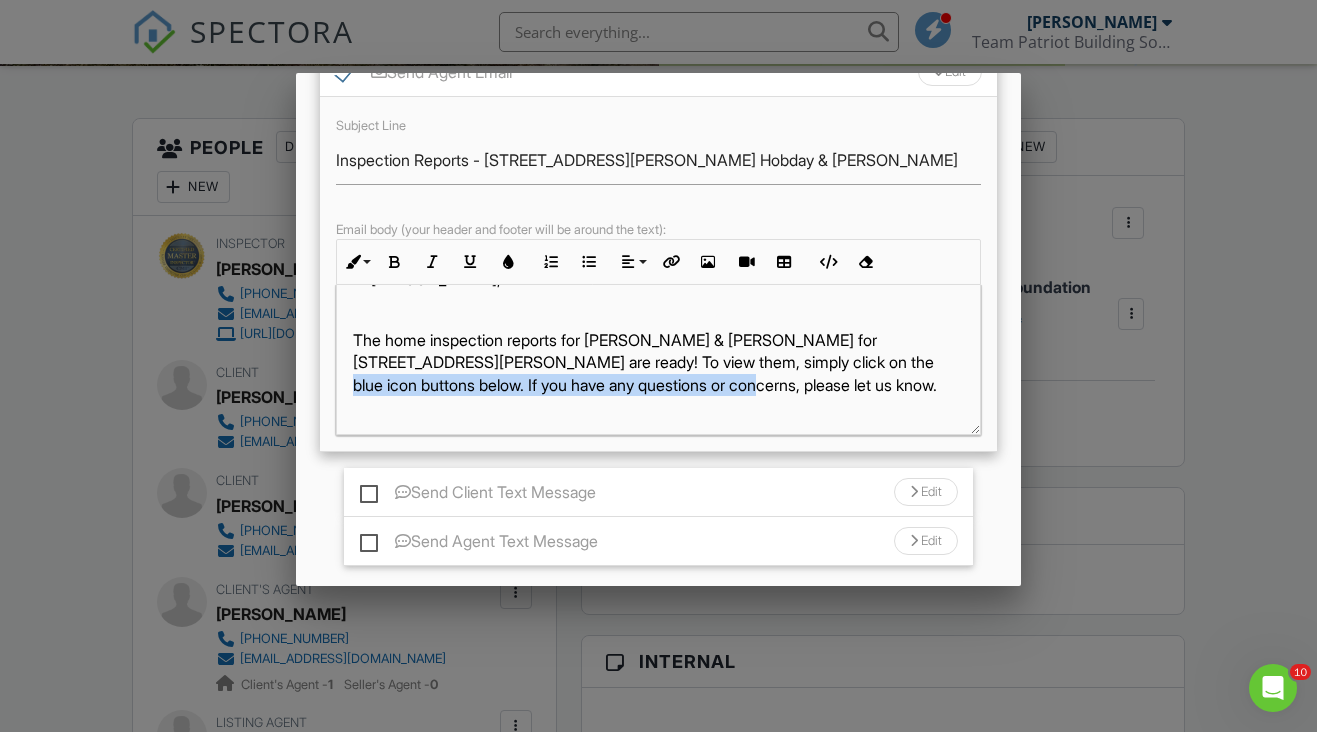 copy on "If you have any questions or concerns, please let us know." 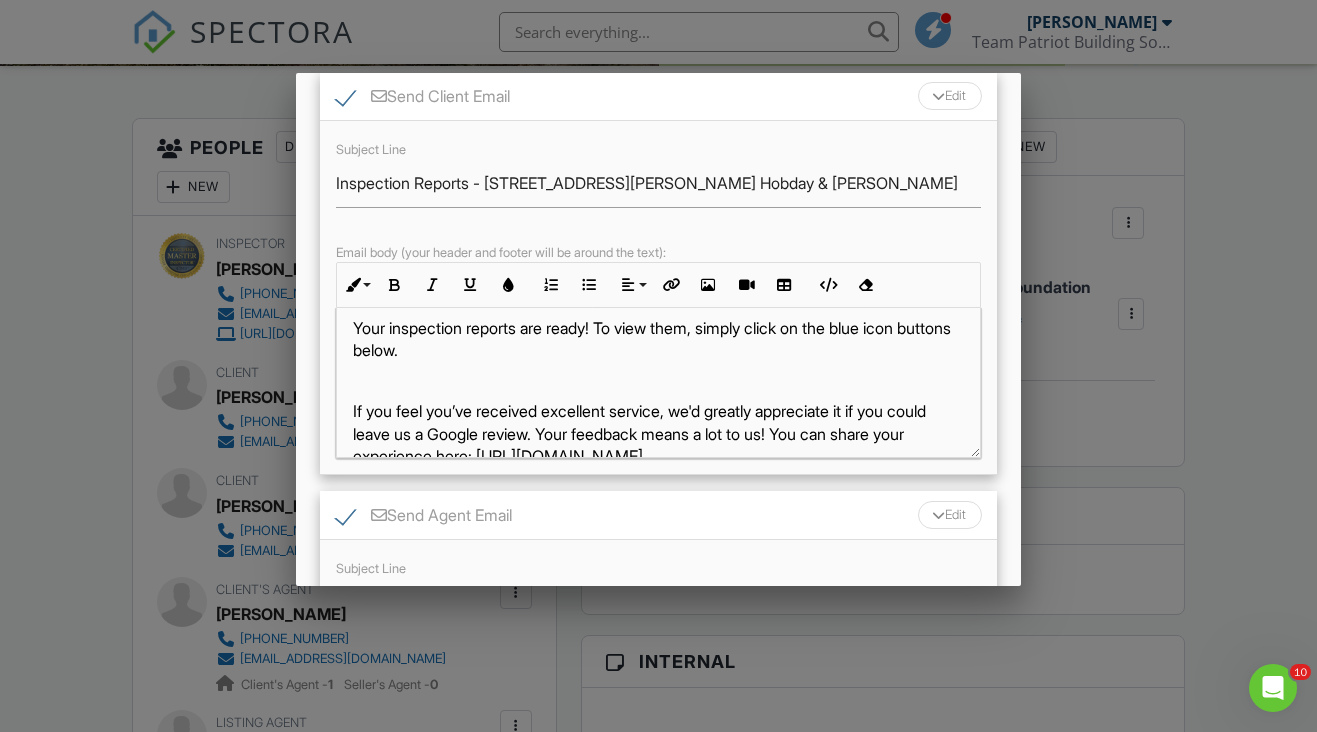 scroll, scrollTop: 226, scrollLeft: 0, axis: vertical 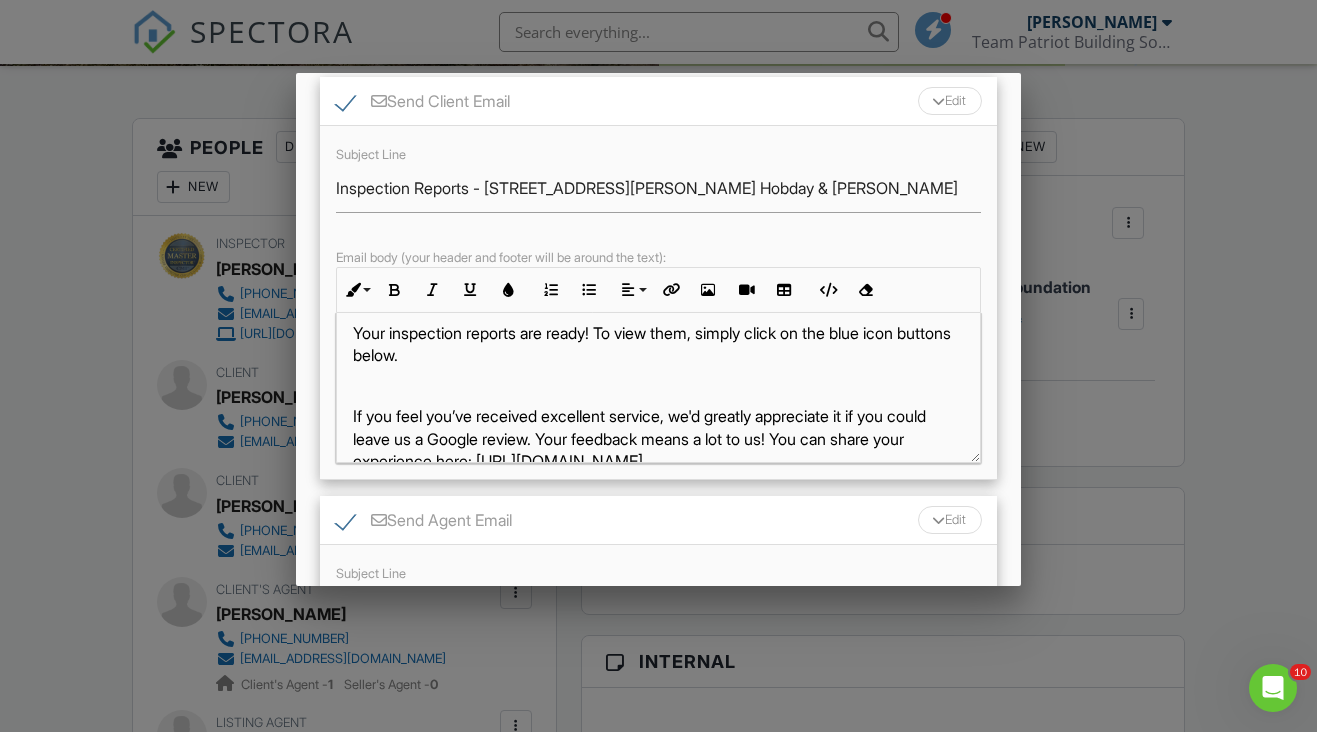 click on "Your inspection reports are ready! To view them, simply click on the blue icon buttons below." at bounding box center (658, 344) 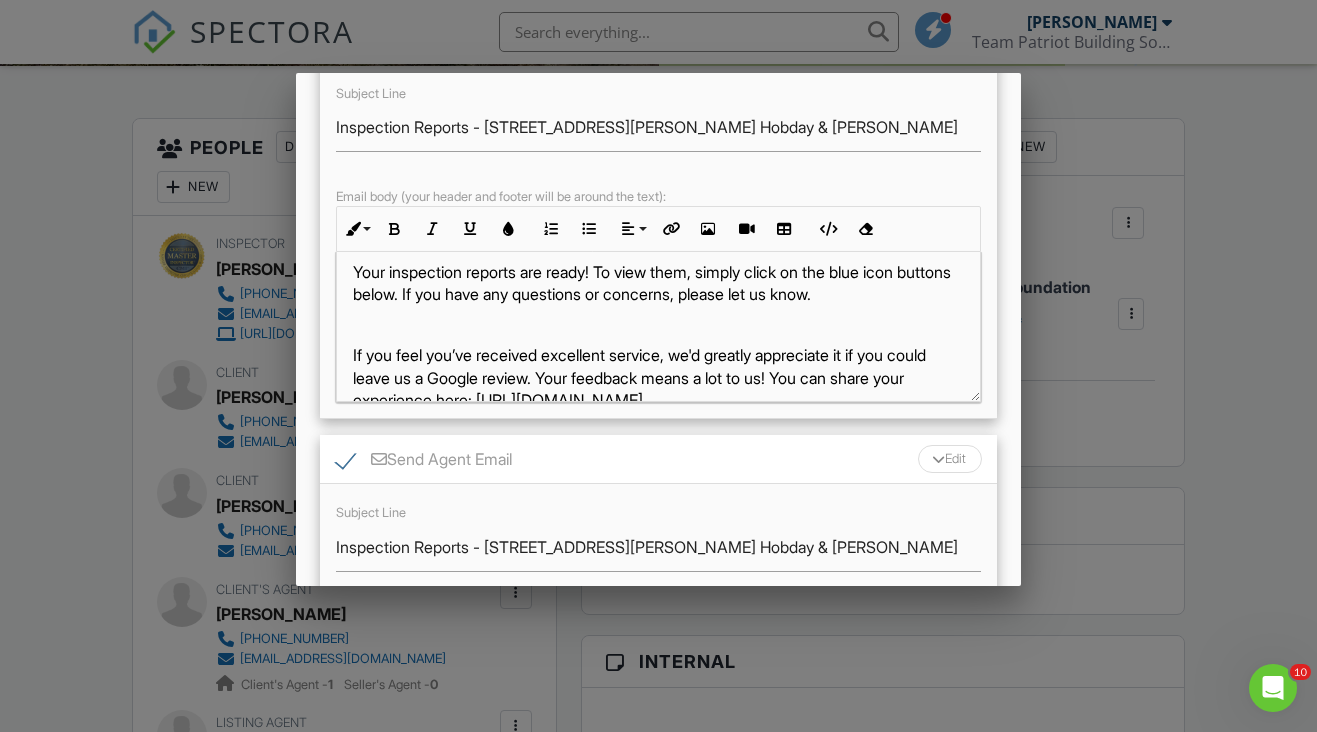 scroll, scrollTop: 300, scrollLeft: 0, axis: vertical 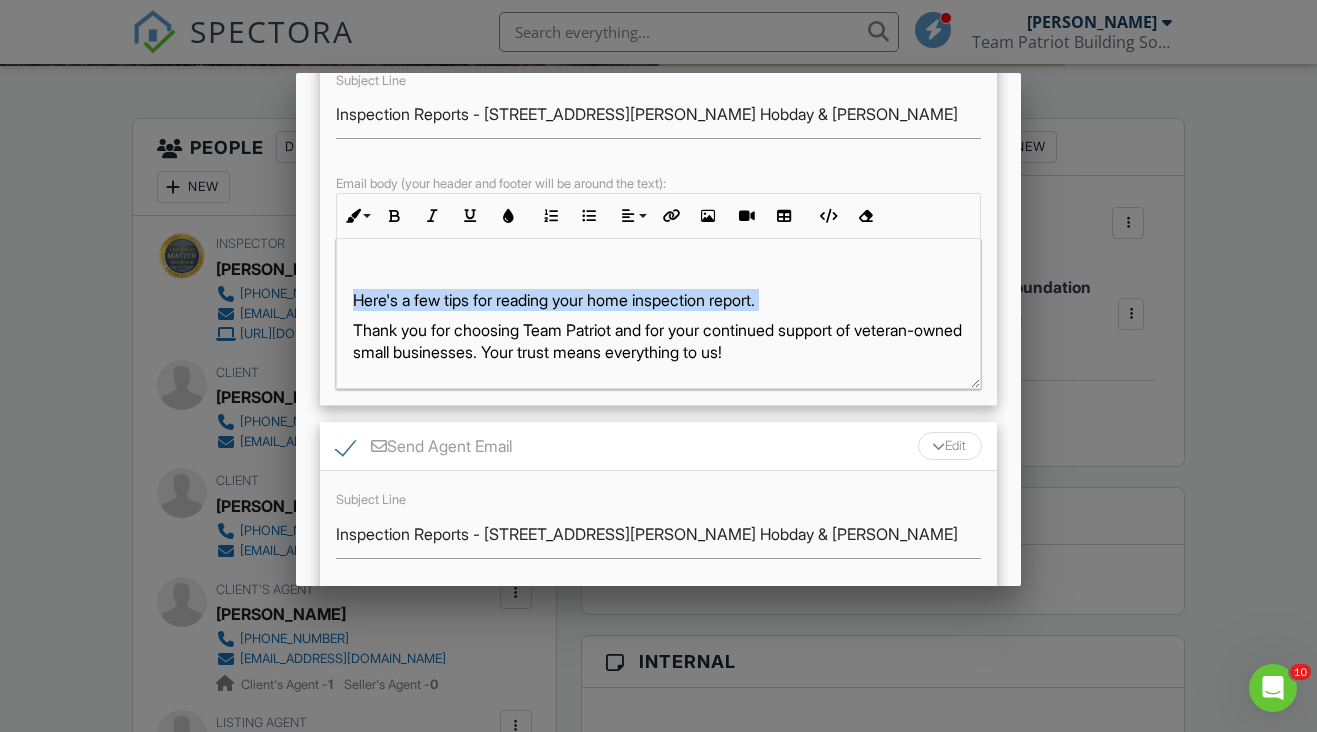 drag, startPoint x: 822, startPoint y: 291, endPoint x: 357, endPoint y: 290, distance: 465.00107 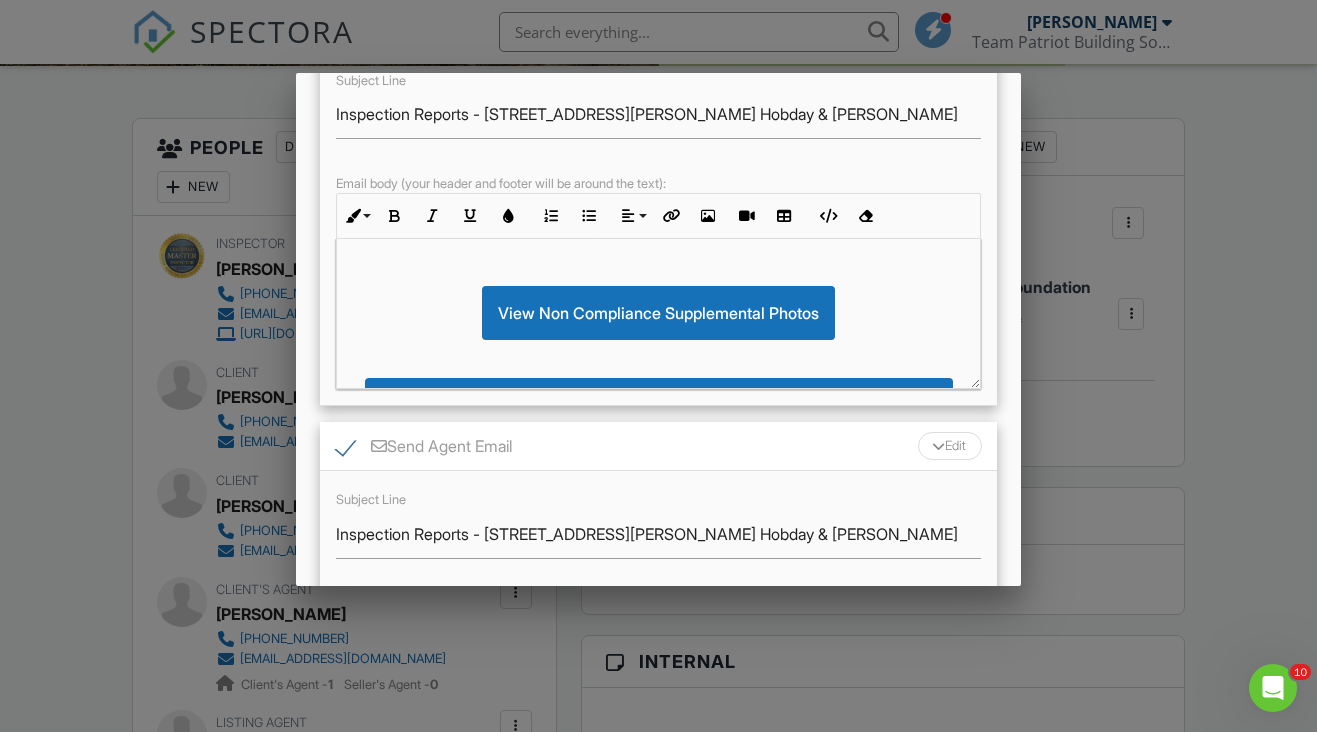 scroll, scrollTop: 299, scrollLeft: 0, axis: vertical 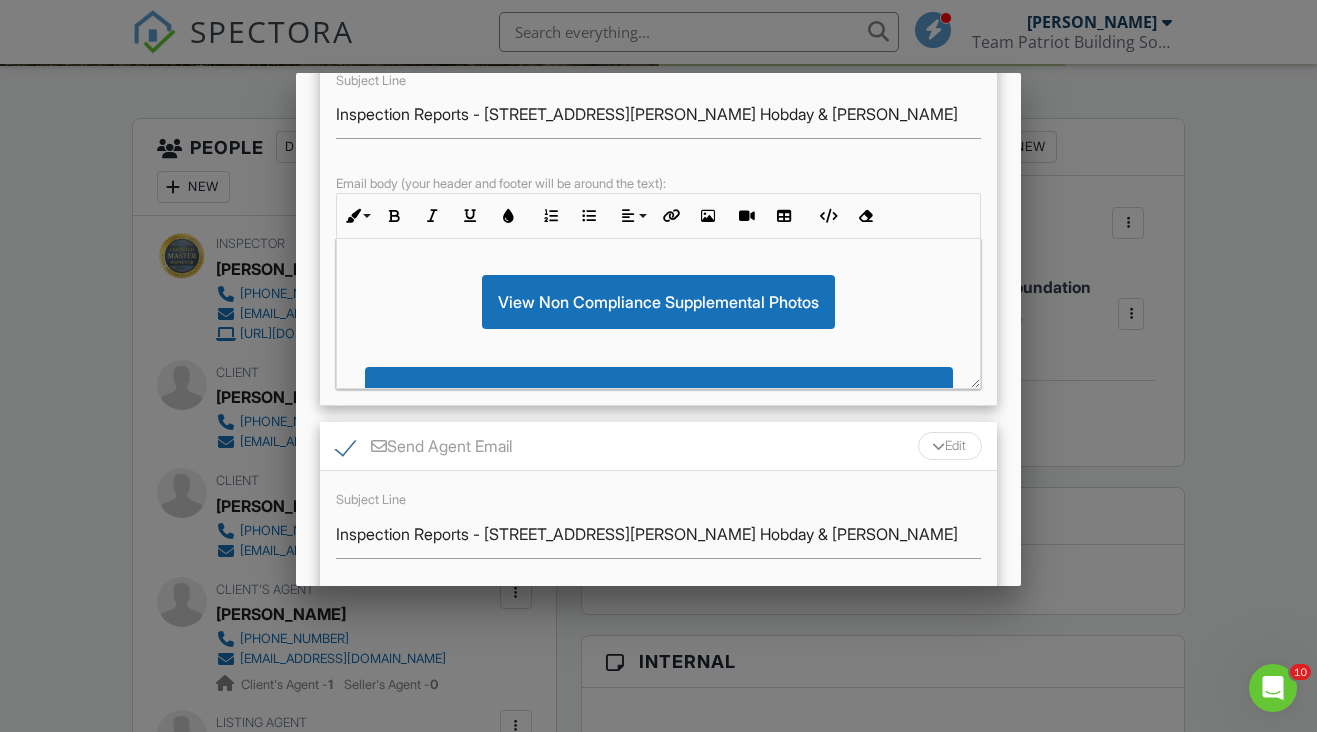 click at bounding box center [658, 348] 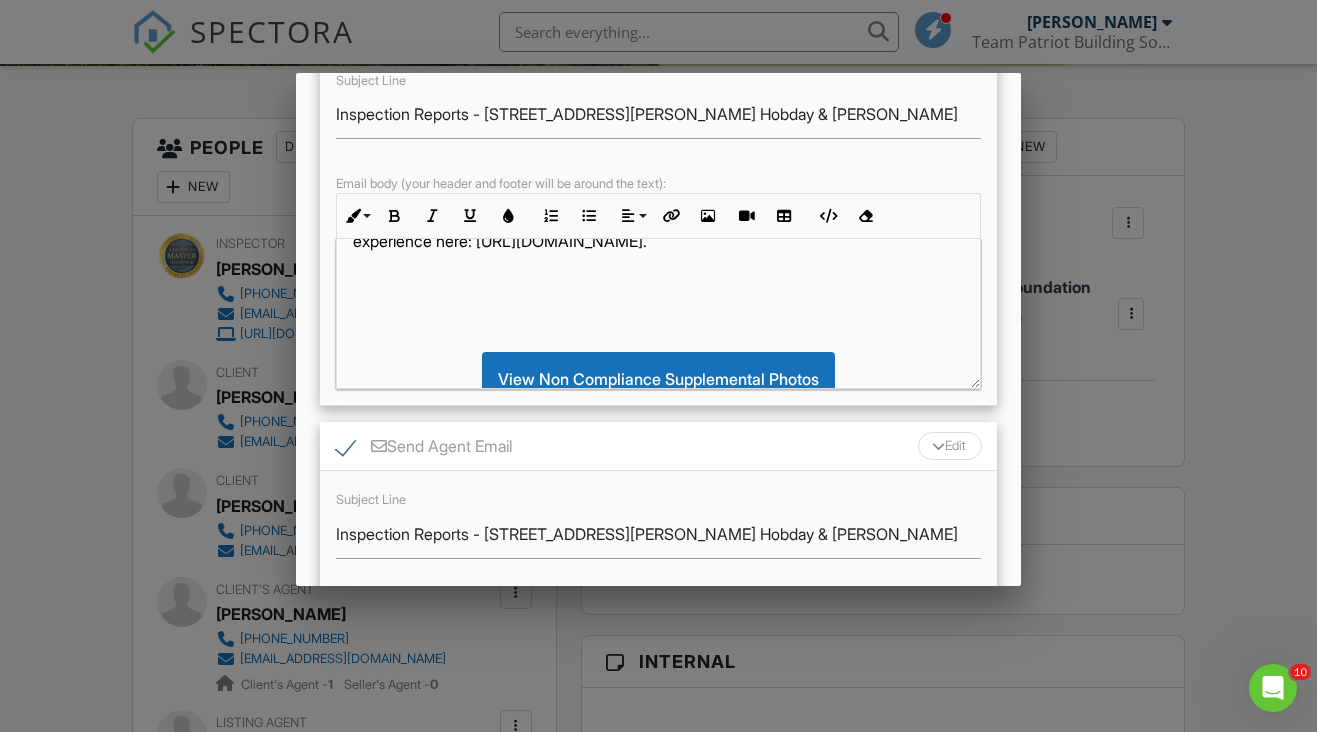 scroll, scrollTop: 218, scrollLeft: 0, axis: vertical 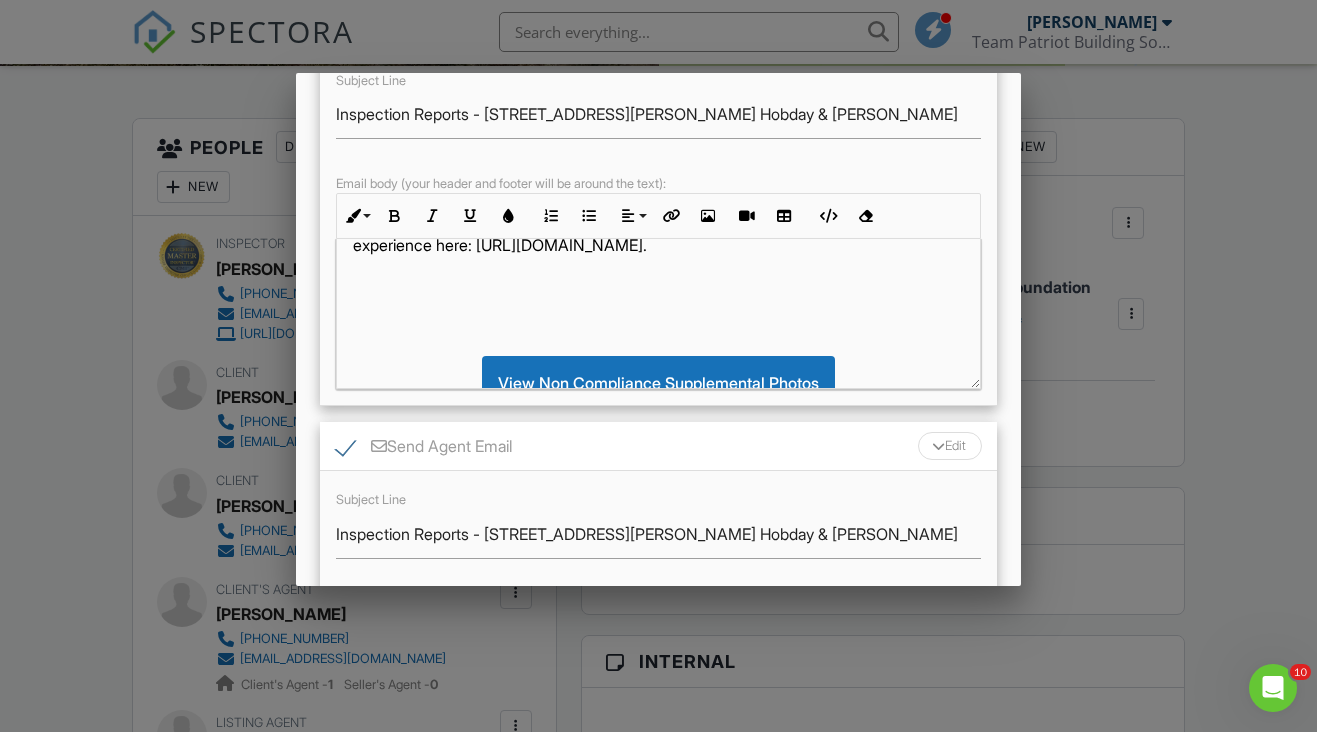 click at bounding box center [658, 336] 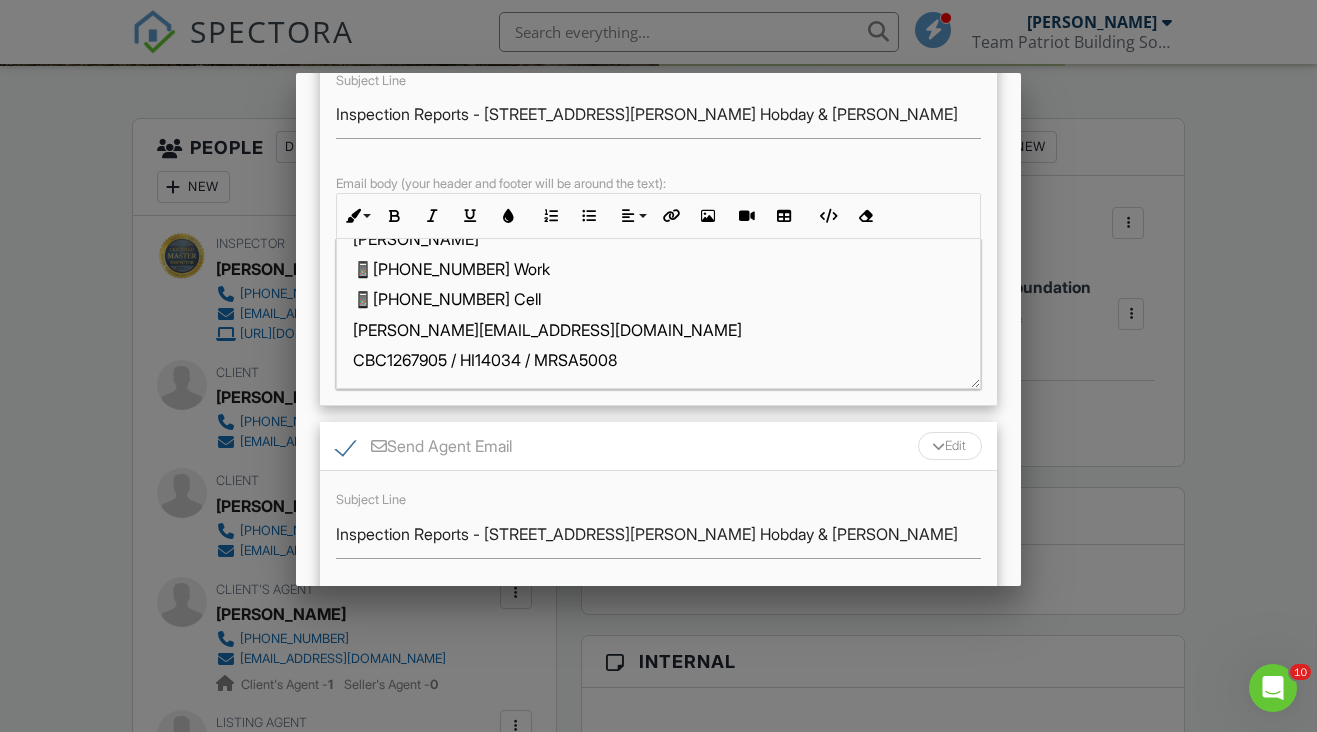 scroll, scrollTop: 553, scrollLeft: 0, axis: vertical 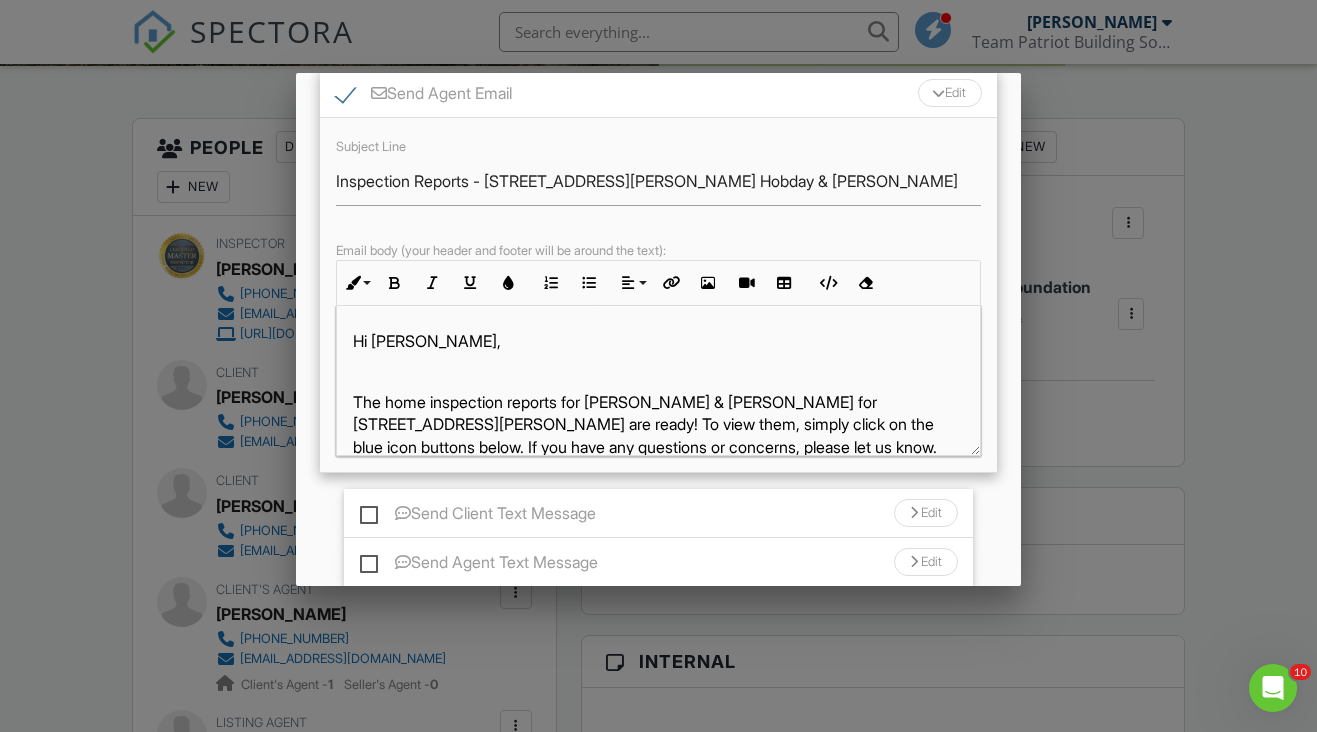 click at bounding box center (658, 371) 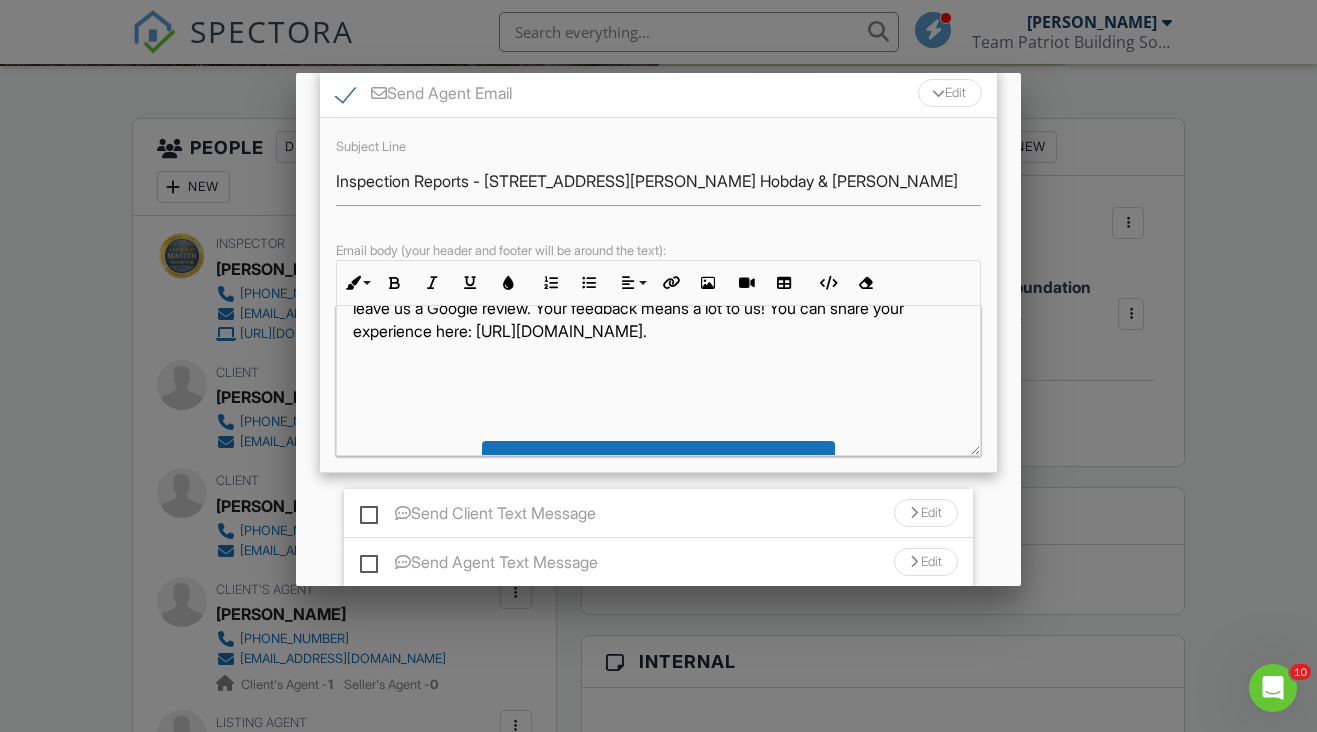 scroll, scrollTop: 342, scrollLeft: 0, axis: vertical 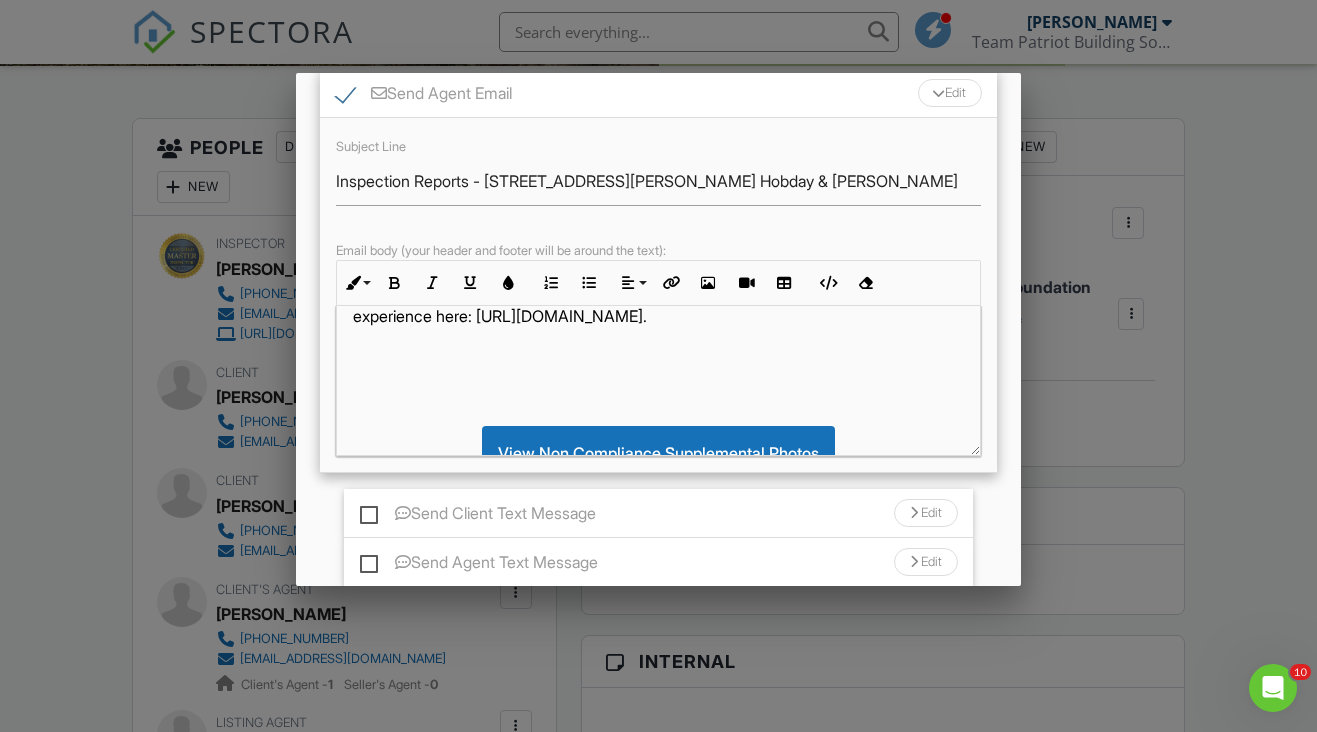 click at bounding box center [658, 407] 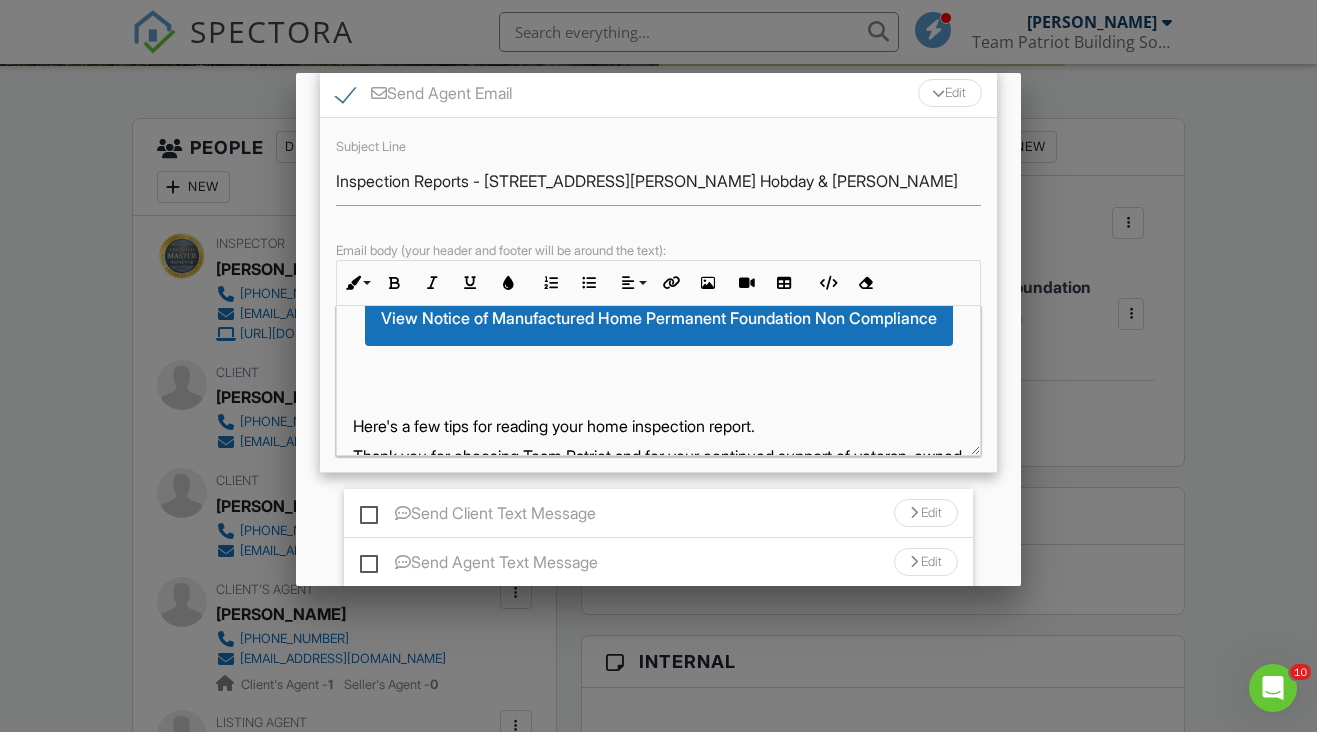 scroll, scrollTop: 522, scrollLeft: 0, axis: vertical 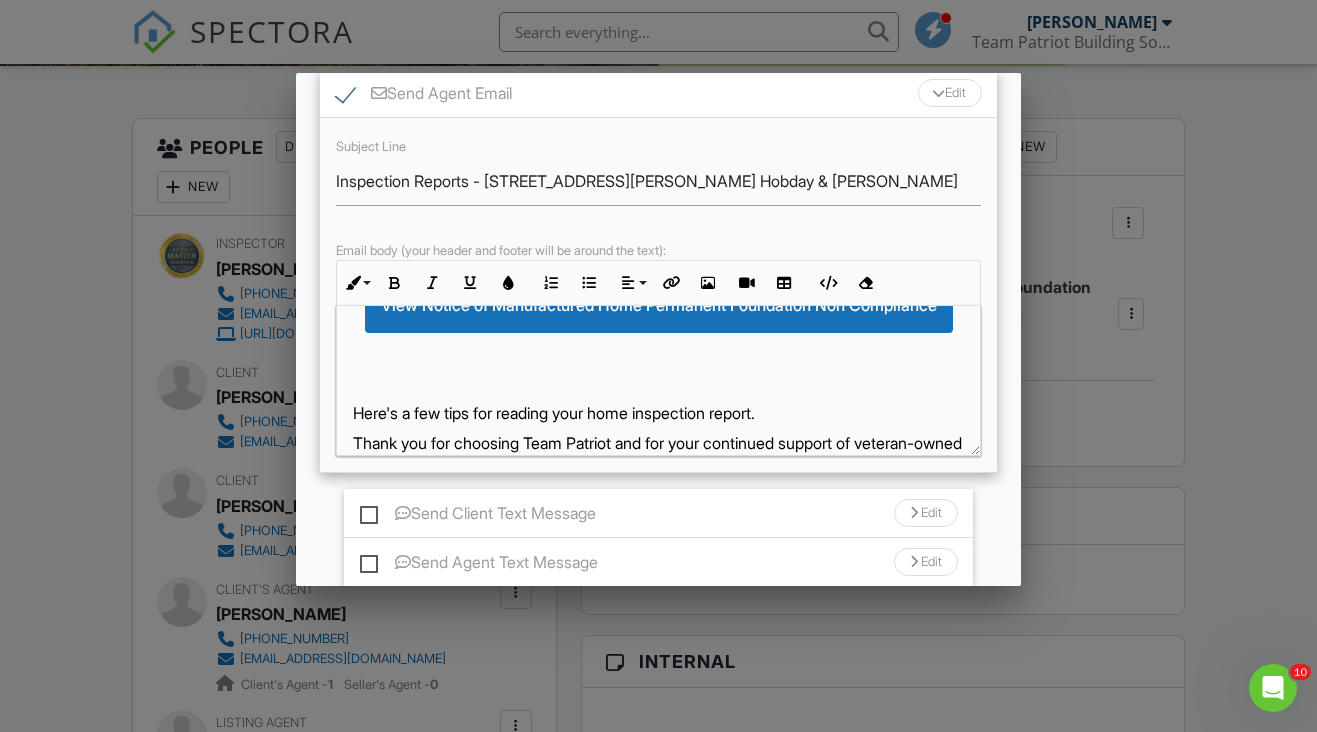 click at bounding box center [658, 382] 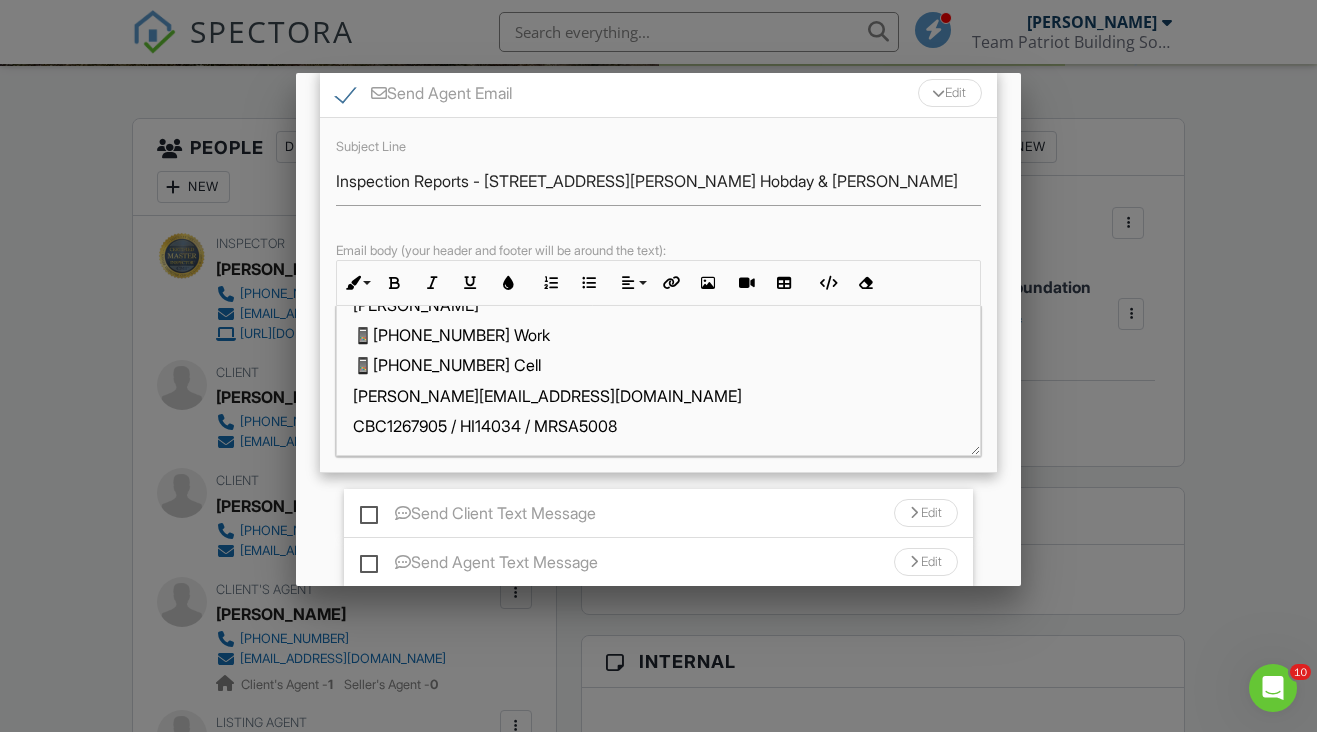 scroll, scrollTop: 709, scrollLeft: 0, axis: vertical 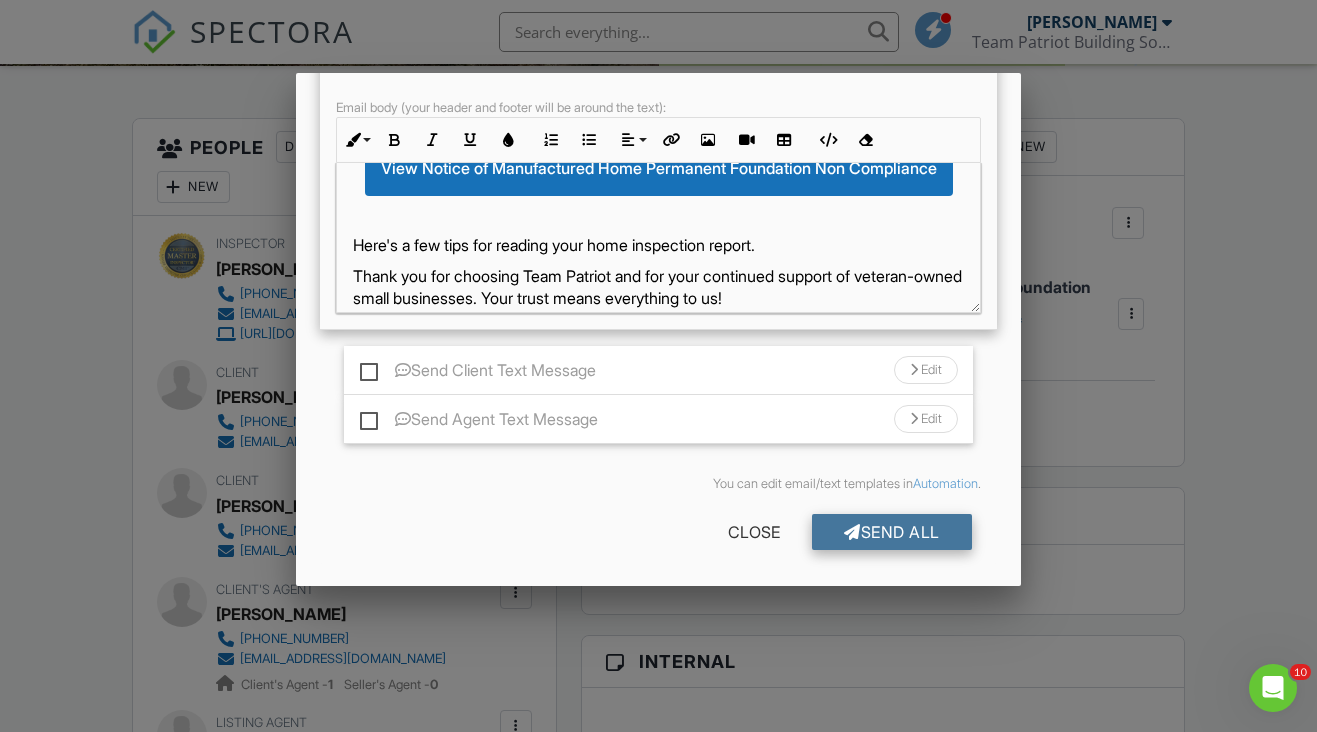 click on "Send All" at bounding box center (892, 532) 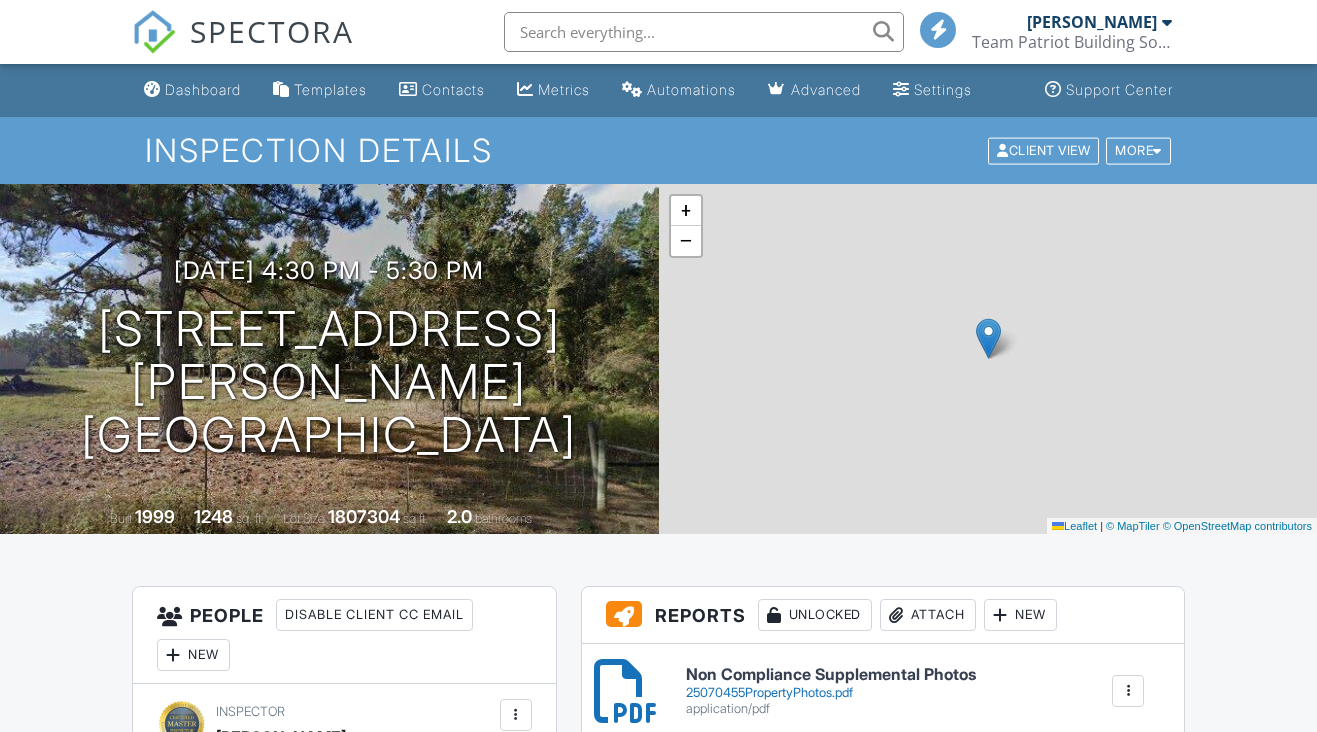 scroll, scrollTop: 0, scrollLeft: 0, axis: both 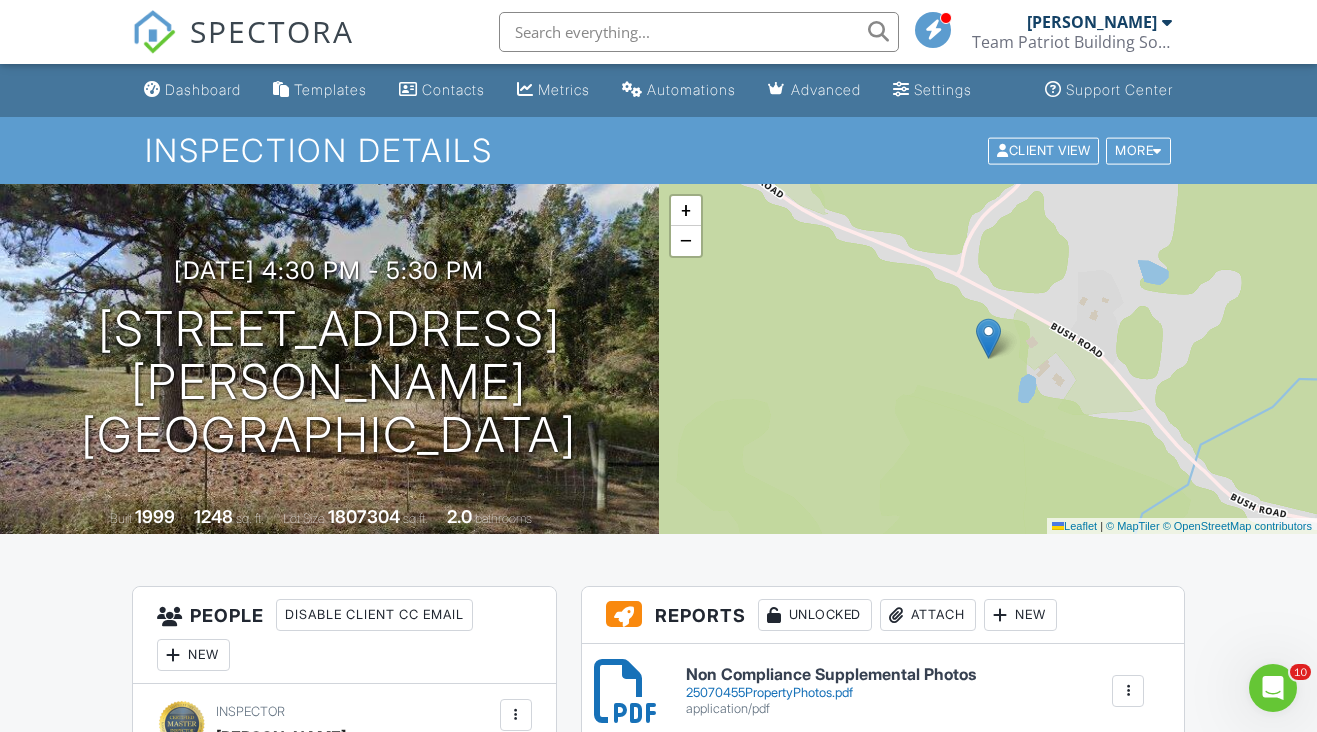 click on "SPECTORA" at bounding box center (272, 31) 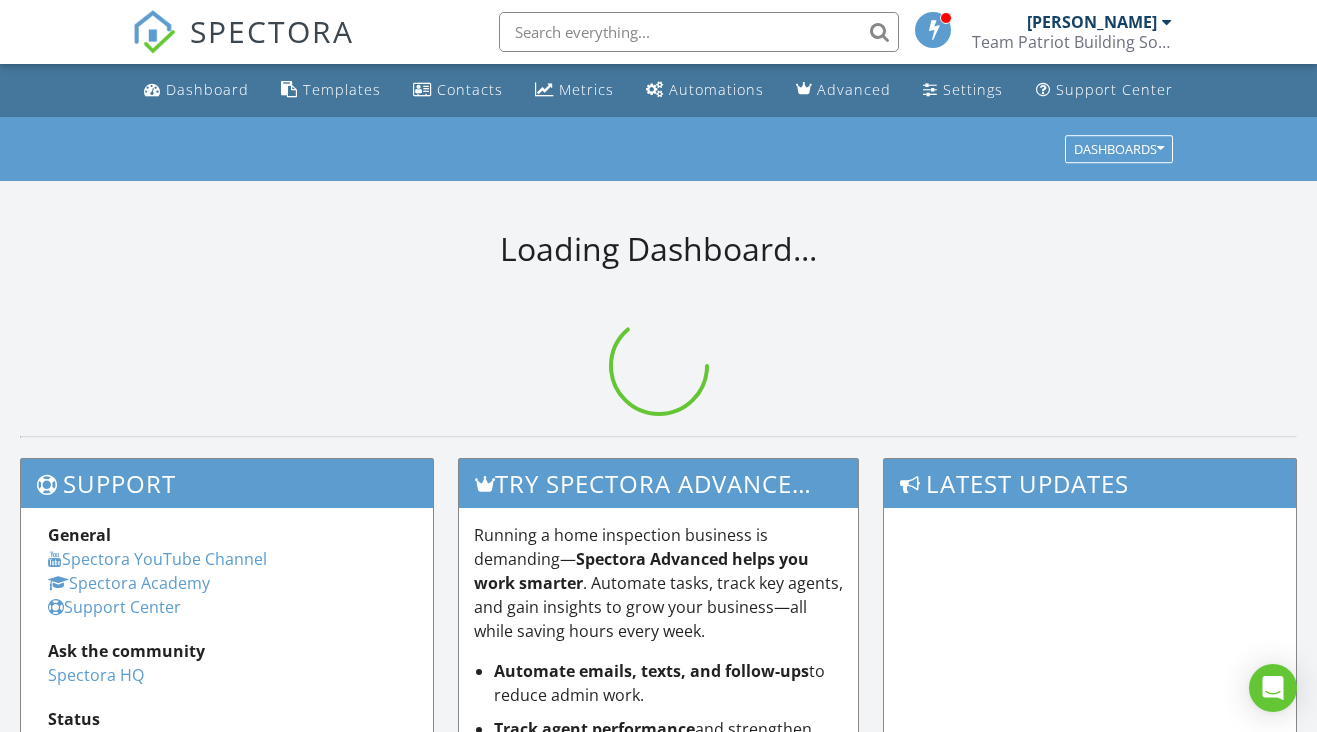 scroll, scrollTop: 0, scrollLeft: 0, axis: both 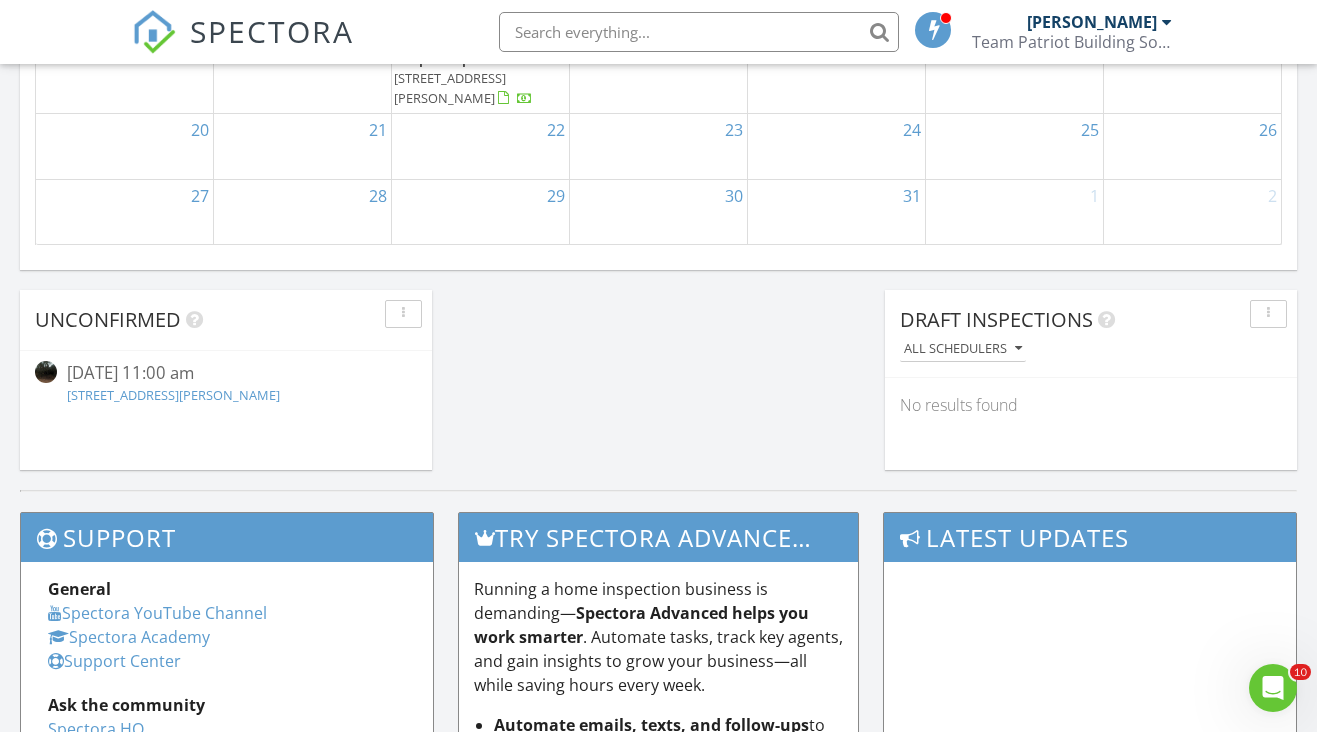 click on "[DATE]
[PERSON_NAME]
8:30 am
[STREET_ADDRESS]
[PERSON_NAME]
24 minutes drive time   13.4 miles       1:30 pm
[STREET_ADDRESS]
[PERSON_NAME]
22 minutes drive time   11.6 miles       5:00 pm
[STREET_ADDRESS]
[PERSON_NAME]
9 minutes drive time   3.7 miles       New Inspection     New Quote         Map               1 2 3 + − [GEOGRAPHIC_DATA][PERSON_NAME][PERSON_NAME] km, 54 min Head north on [GEOGRAPHIC_DATA] 250 m Turn left onto CR 2321 1.5 km Turn right onto FL 77 6 km Turn right onto East Highway 388 (CR 388) 8 km Turn left onto [GEOGRAPHIC_DATA] 200 m Make a slight right onto [PERSON_NAME] 80 m 80 m 200 m 5.5 km 0 m" at bounding box center [658, -420] 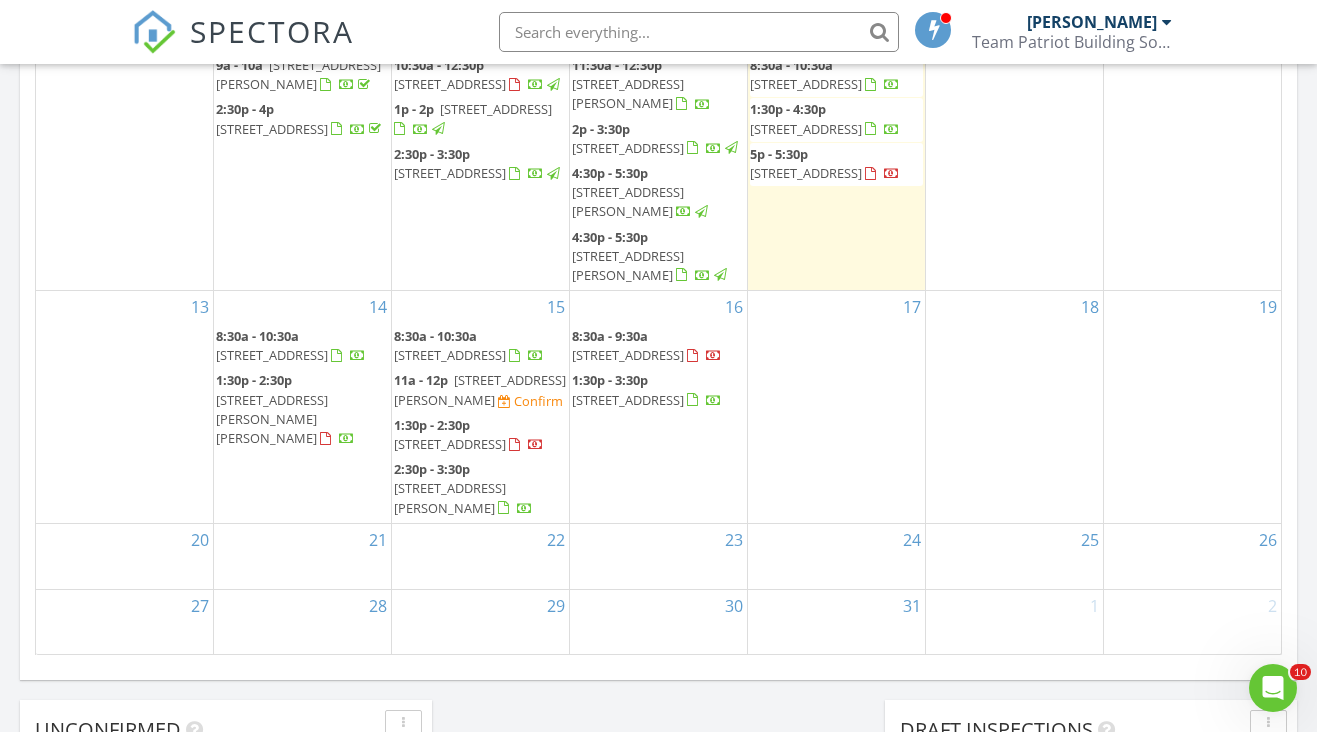 scroll, scrollTop: 1161, scrollLeft: 0, axis: vertical 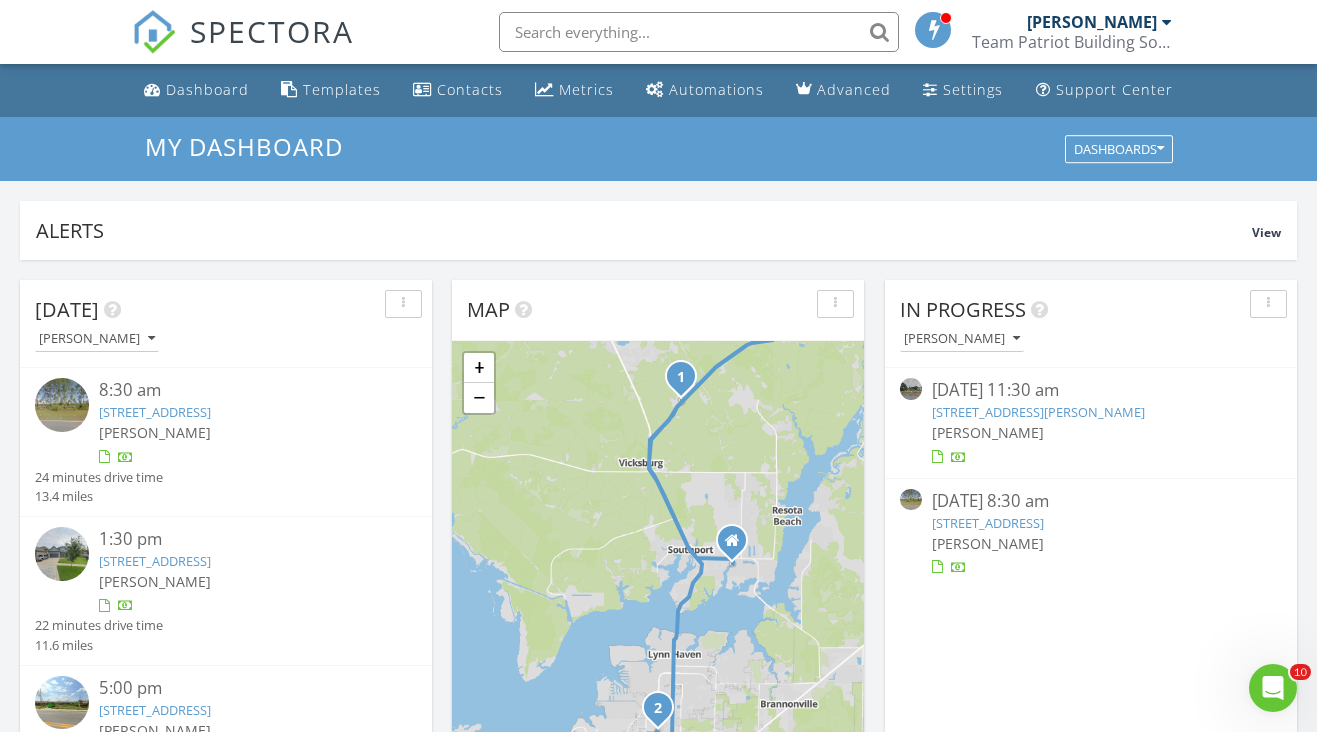 click on "[DATE]
[PERSON_NAME]
8:30 am
[STREET_ADDRESS]
[PERSON_NAME]
24 minutes drive time   13.4 miles       1:30 pm
[STREET_ADDRESS]
[PERSON_NAME]
22 minutes drive time   11.6 miles       5:00 pm
[STREET_ADDRESS]
[PERSON_NAME]
9 minutes drive time   3.7 miles       New Inspection     New Quote         Map               1 2 3 + − [GEOGRAPHIC_DATA][PERSON_NAME][PERSON_NAME] km, 54 min Head north on [GEOGRAPHIC_DATA] 250 m Turn left onto CR 2321 1.5 km Turn right onto FL 77 6 km Turn right onto East Highway 388 (CR 388) 8 km Turn left onto [GEOGRAPHIC_DATA] 200 m Make a slight right onto [PERSON_NAME] 80 m 80 m 200 m 5.5 km 0 m" at bounding box center [658, 1170] 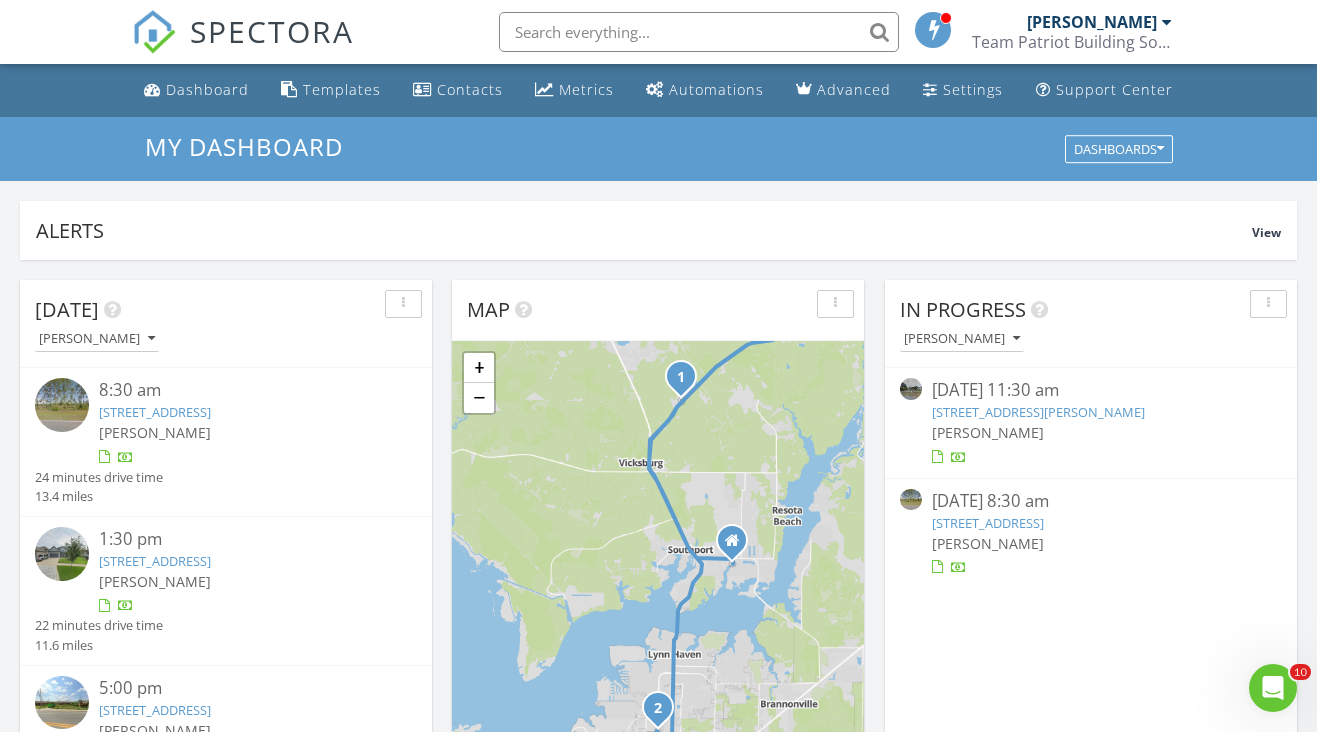 scroll, scrollTop: 0, scrollLeft: 0, axis: both 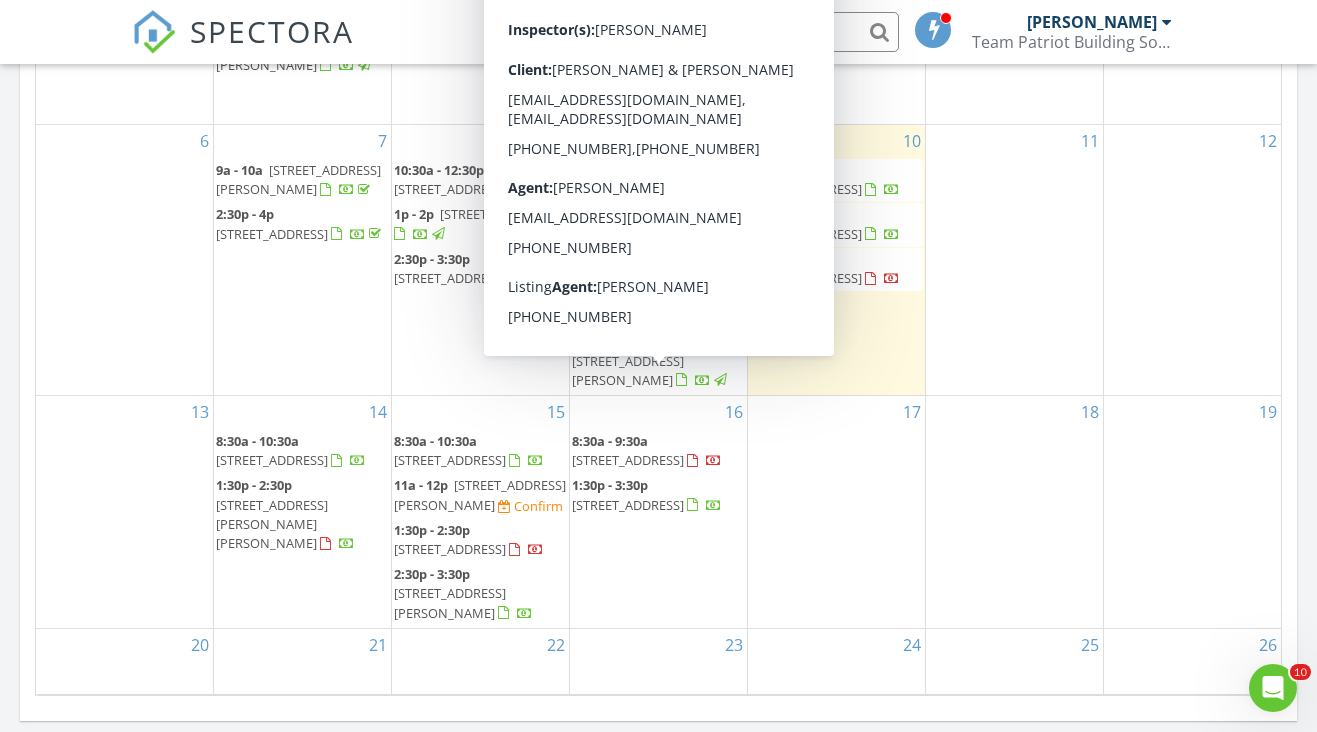click on "3586 Bush Rd, Graceville 32440" at bounding box center (628, 370) 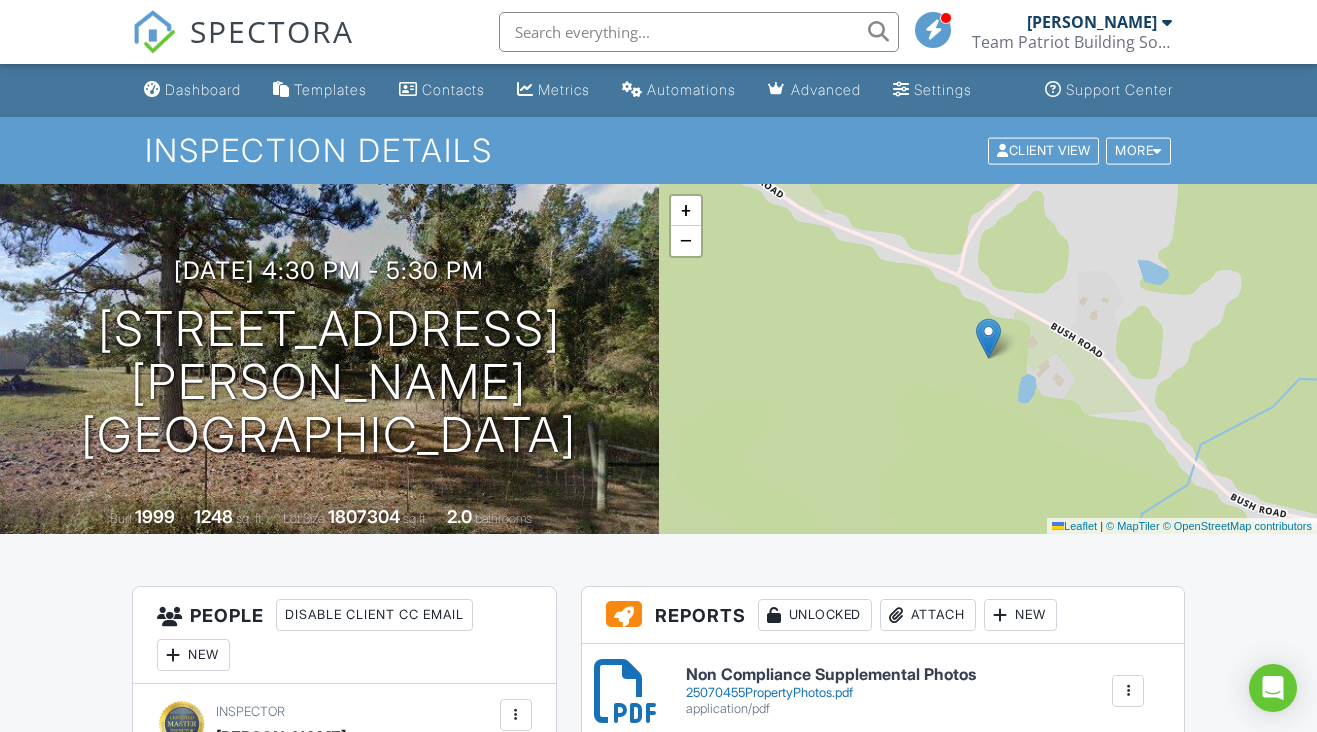 scroll, scrollTop: 221, scrollLeft: 0, axis: vertical 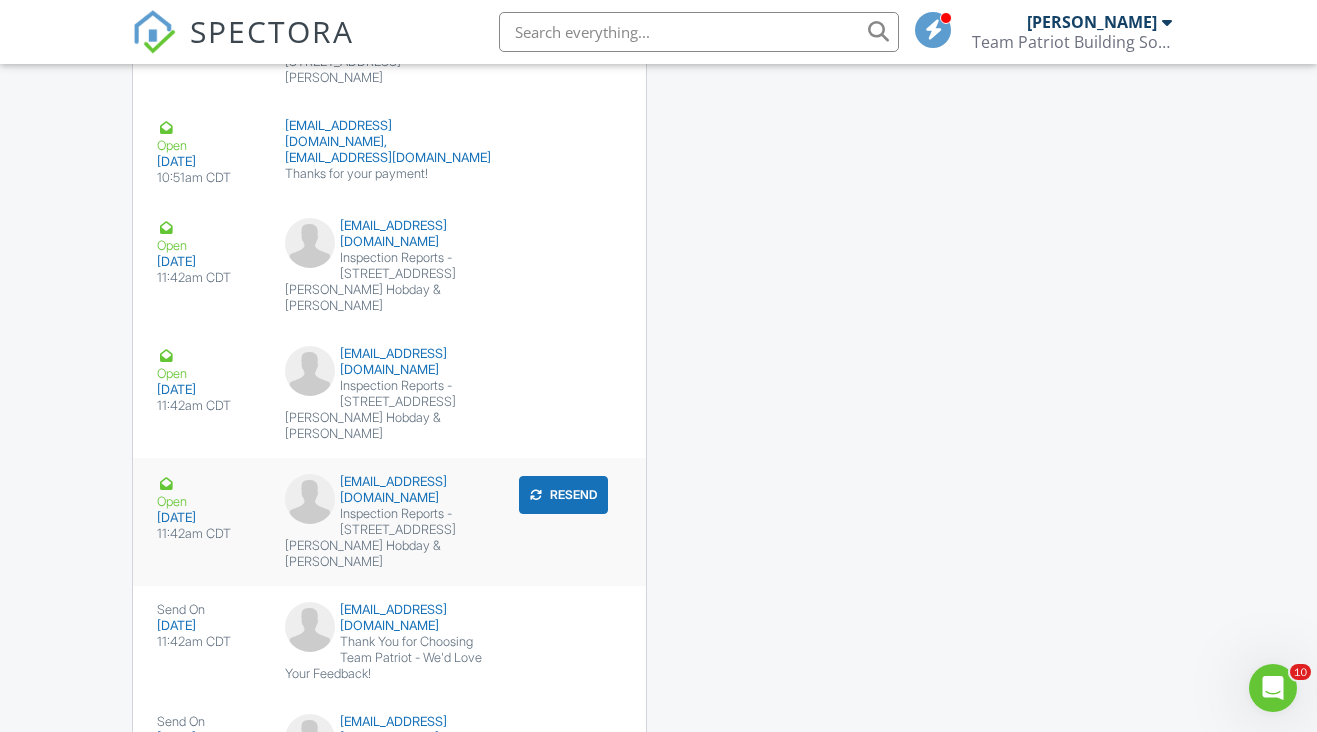 click on "Inspection Reports - [STREET_ADDRESS][PERSON_NAME] Hobday & [PERSON_NAME]" at bounding box center [389, 538] 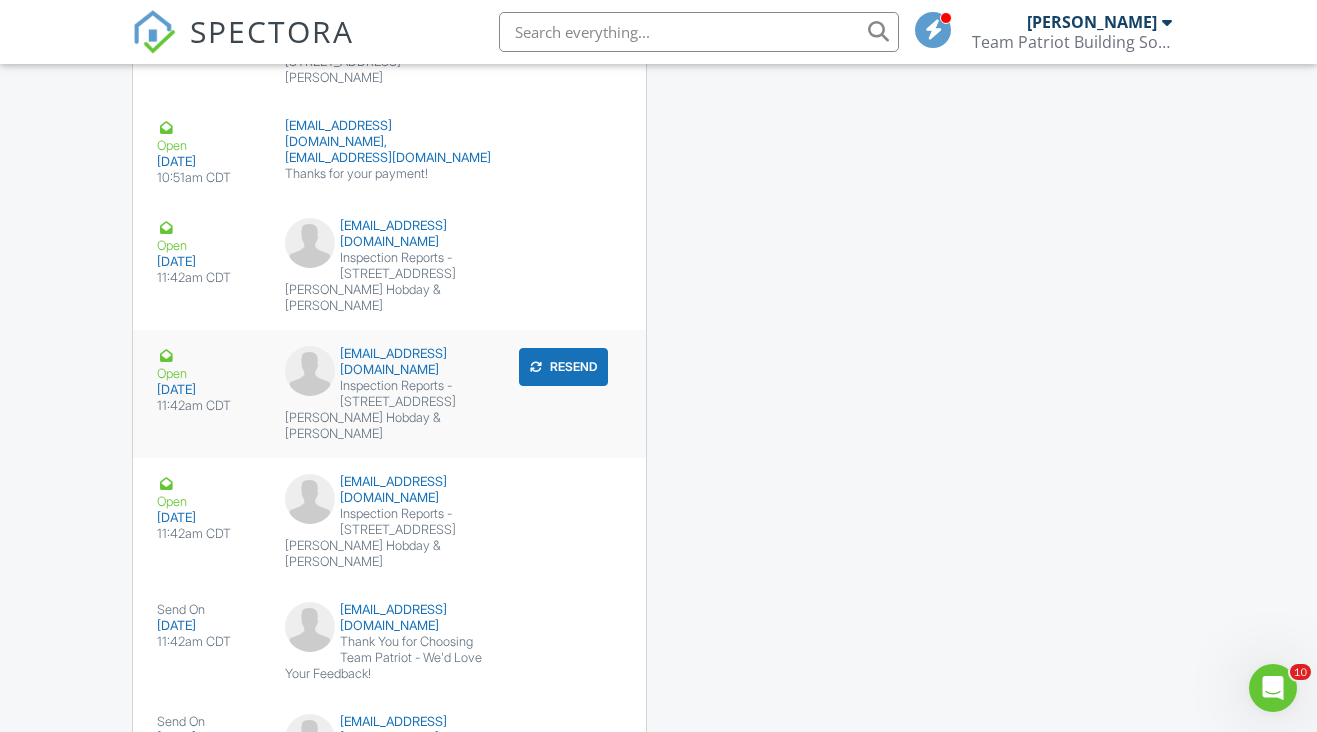 click on "Inspection Reports - [STREET_ADDRESS][PERSON_NAME] Hobday & [PERSON_NAME]" at bounding box center [389, 410] 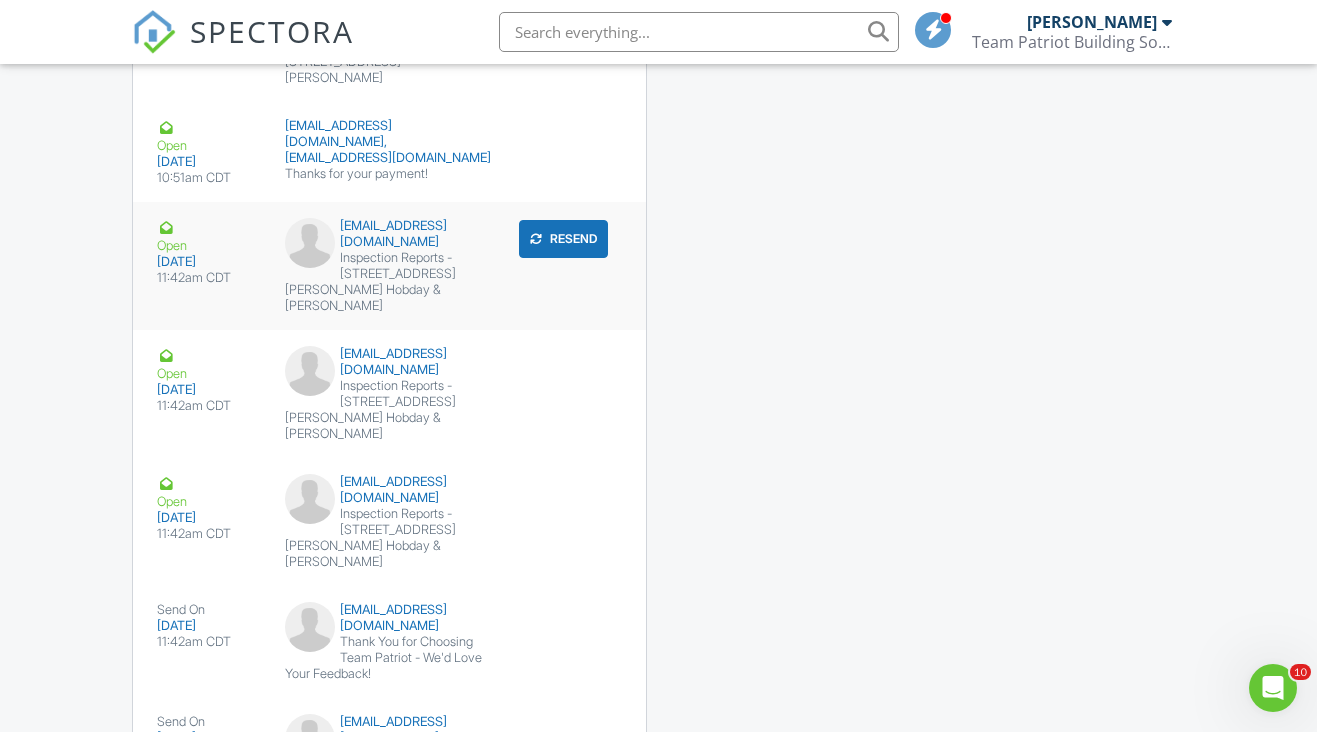 click on "Inspection Reports - 3586 Bush Rd - Ken Hobday & Rebecca Hobday" at bounding box center [389, 282] 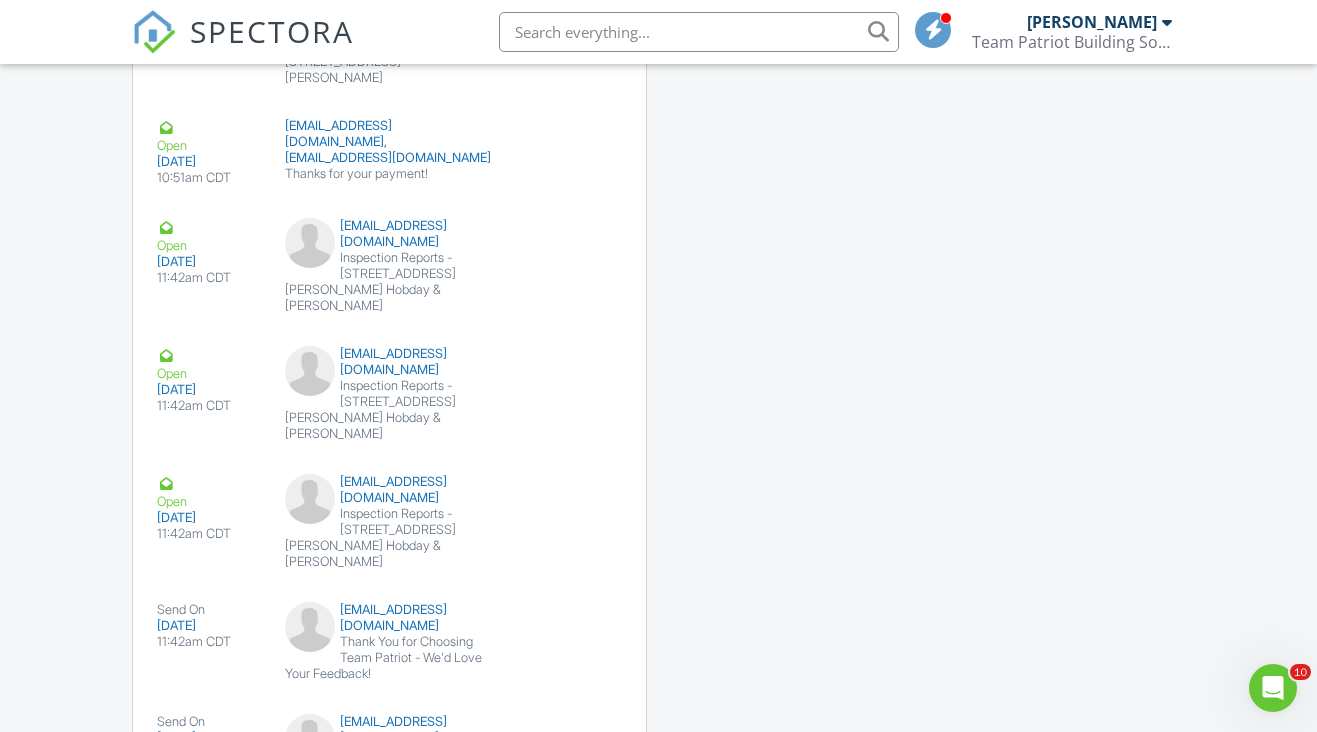 click on "Dashboard
Templates
Contacts
Metrics
Automations
Advanced
Settings
Support Center
Inspection Details
Client View
More
Property Details
Reschedule
Reorder / Copy
Share
Cancel
Delete
Print Order
Convert to V9
View Change Log
07/09/2025  4:30 pm
- 5:30 pm
3586 Bush Rd
Graceville, FL 32440
Built
1999
1248
sq. ft.
Lot Size
1807304
sq.ft.
2.0
bathrooms
+ −  Leaflet   |   © MapTiler   © OpenStreetMap contributors
All emails and texts are disabled for this inspection!
Turn on emails and texts
Turn on and Requeue Notifications
Reports
Unlocked
Attach
New
Non Compliance Supplemental Photos
25070455PropertyPhotos.pdf
application/pdf" at bounding box center (658, -1131) 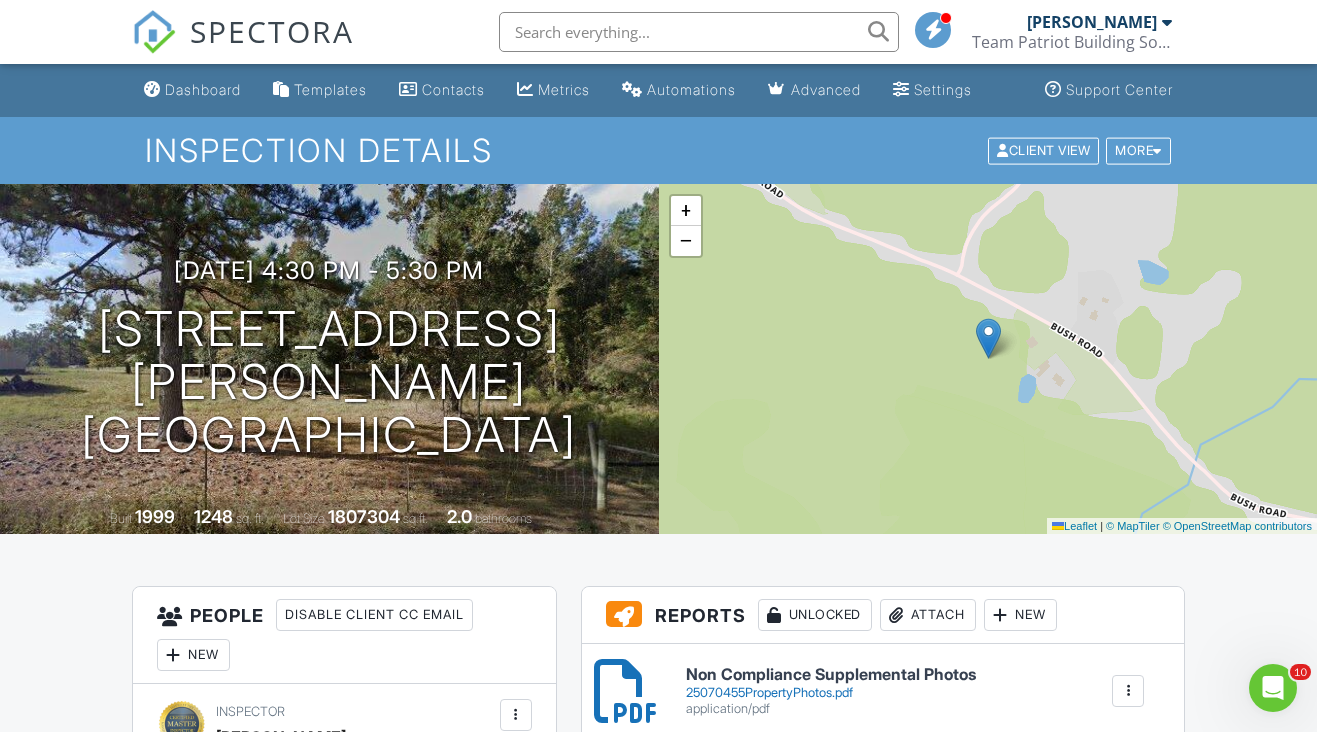 scroll, scrollTop: 0, scrollLeft: 0, axis: both 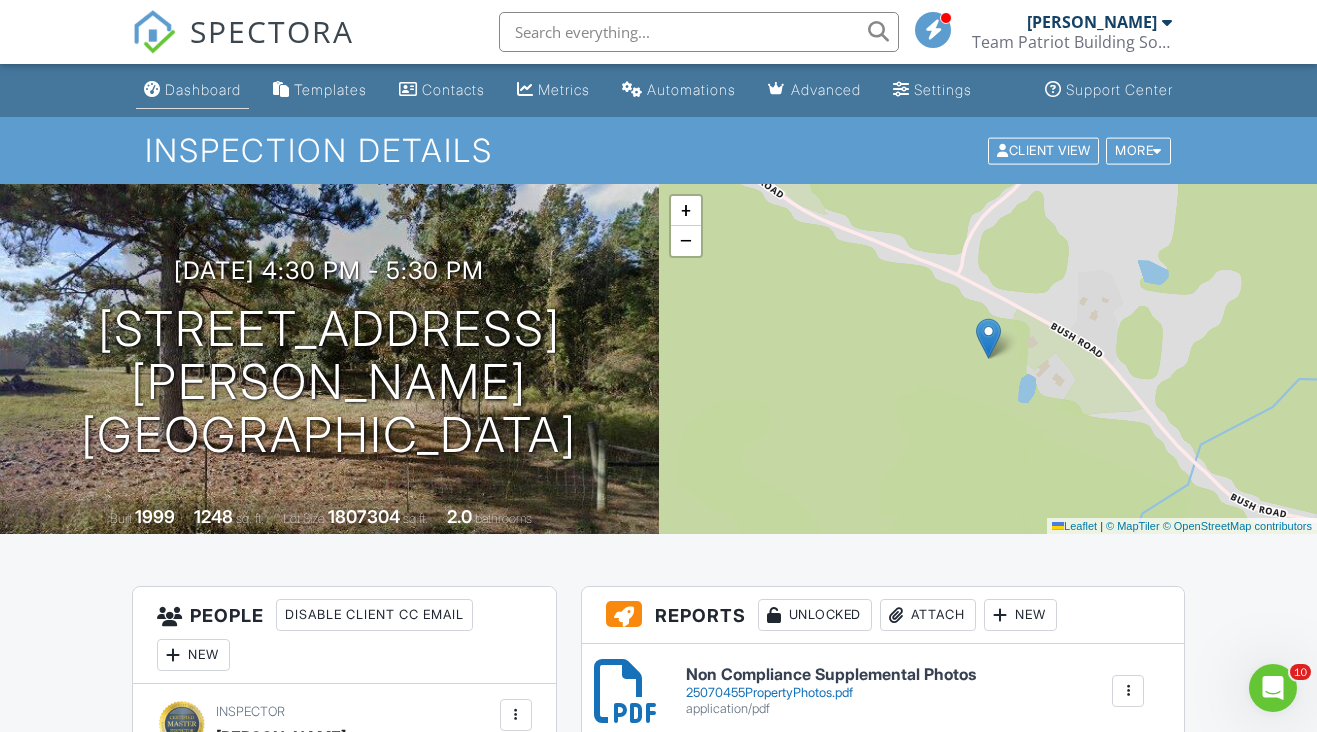 click on "Dashboard" at bounding box center [203, 89] 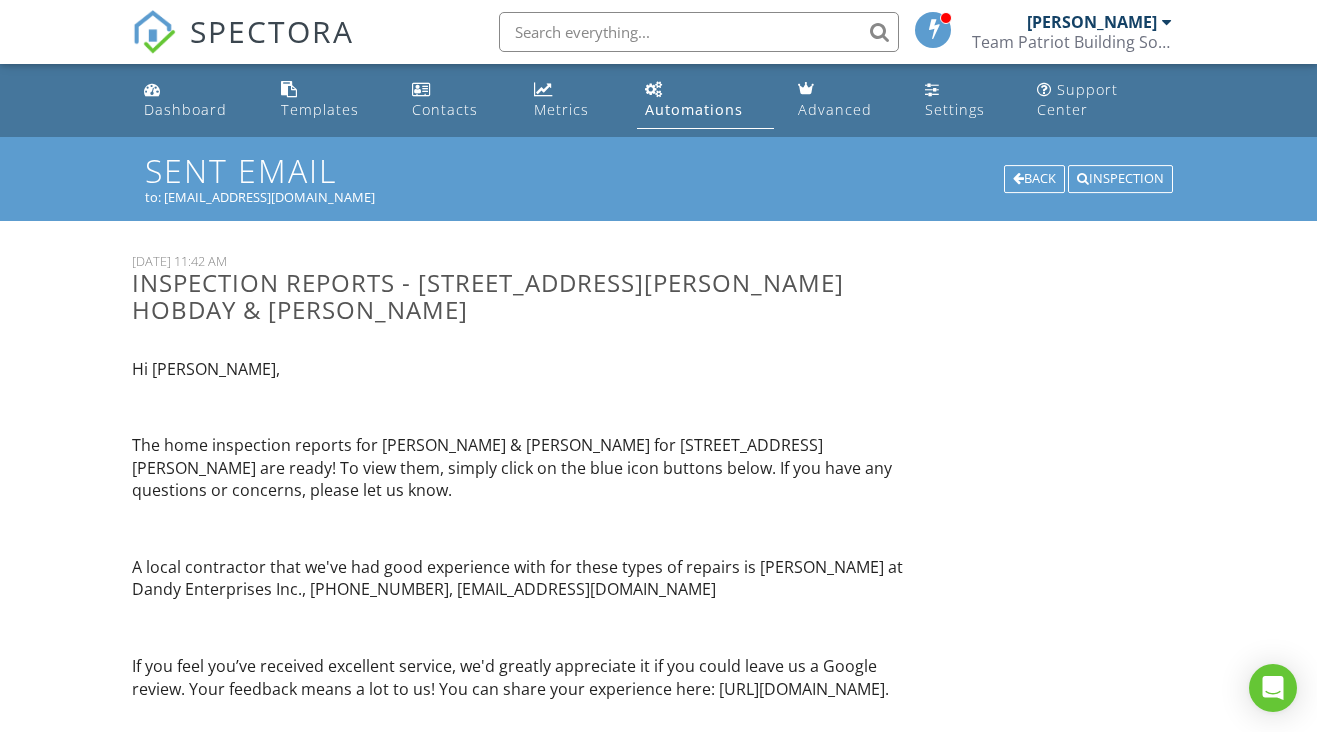 scroll, scrollTop: 438, scrollLeft: 0, axis: vertical 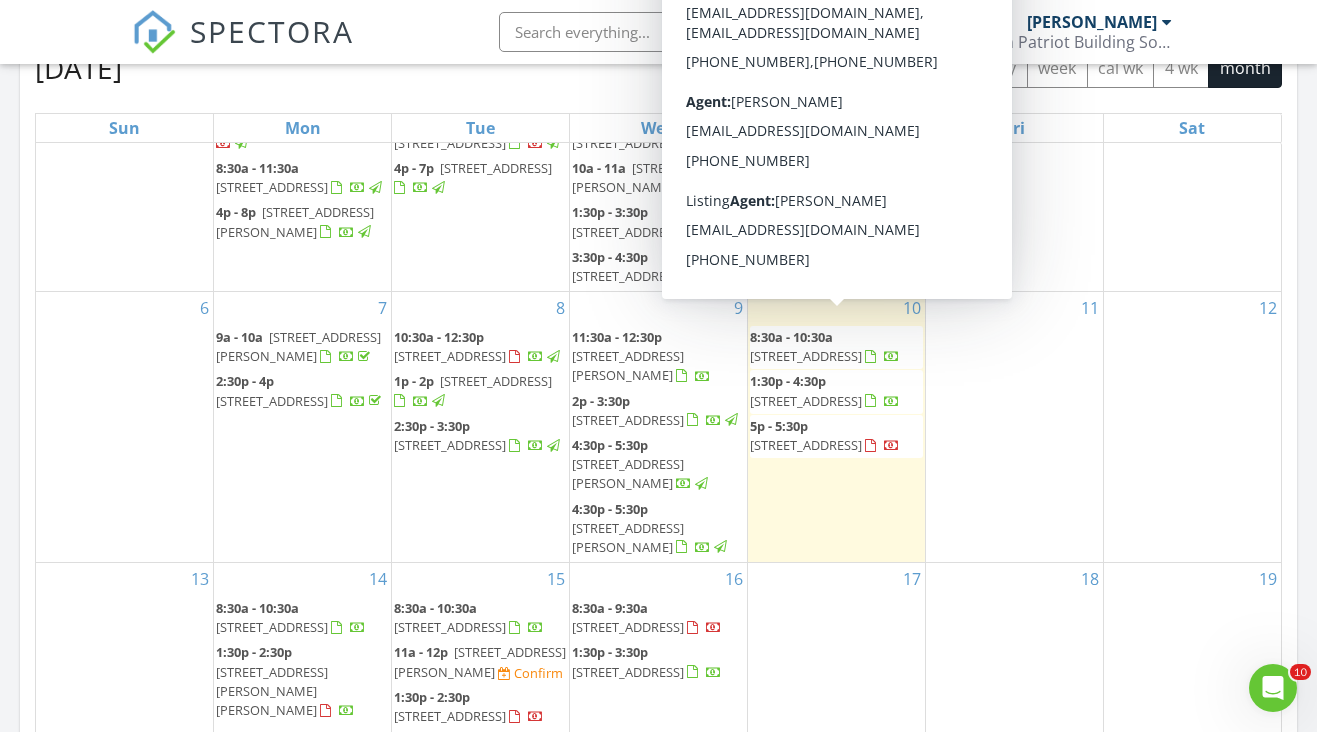 click on "1701 E Hwy 388, Panama City 32409" at bounding box center (806, 356) 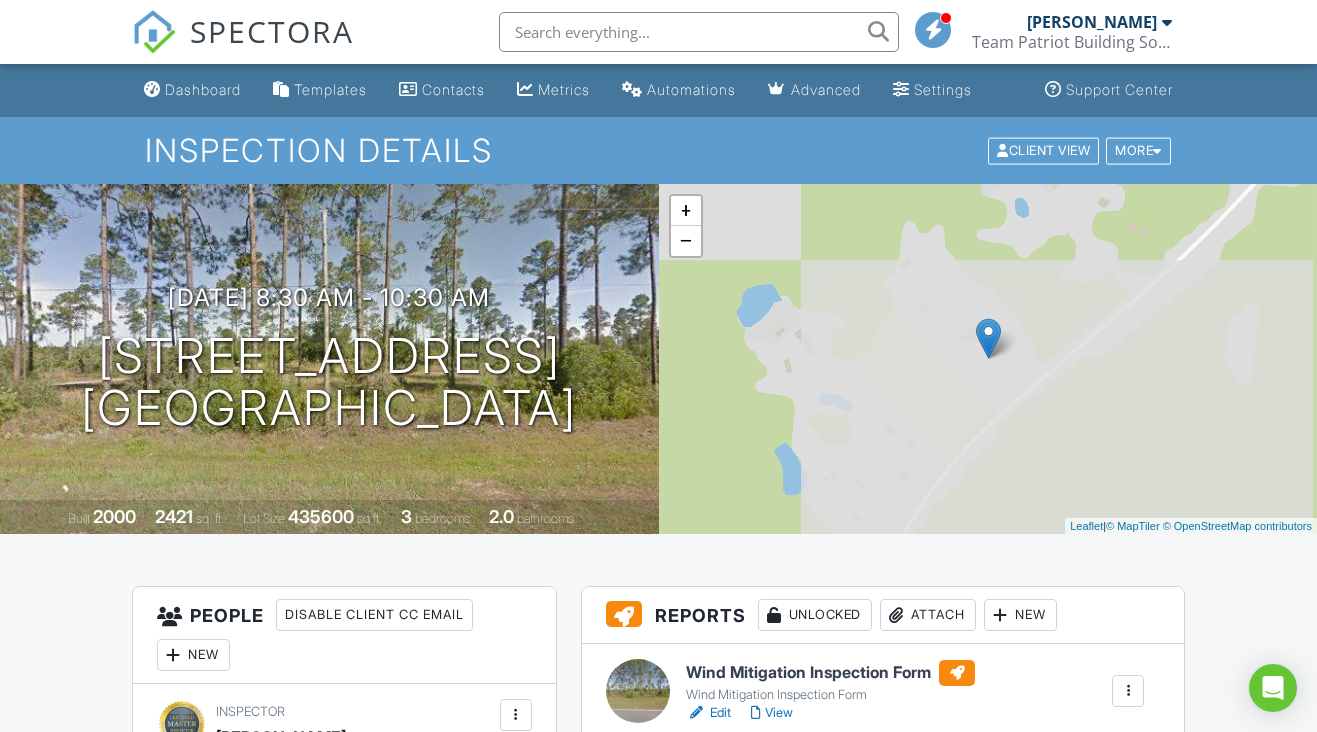 scroll, scrollTop: 0, scrollLeft: 0, axis: both 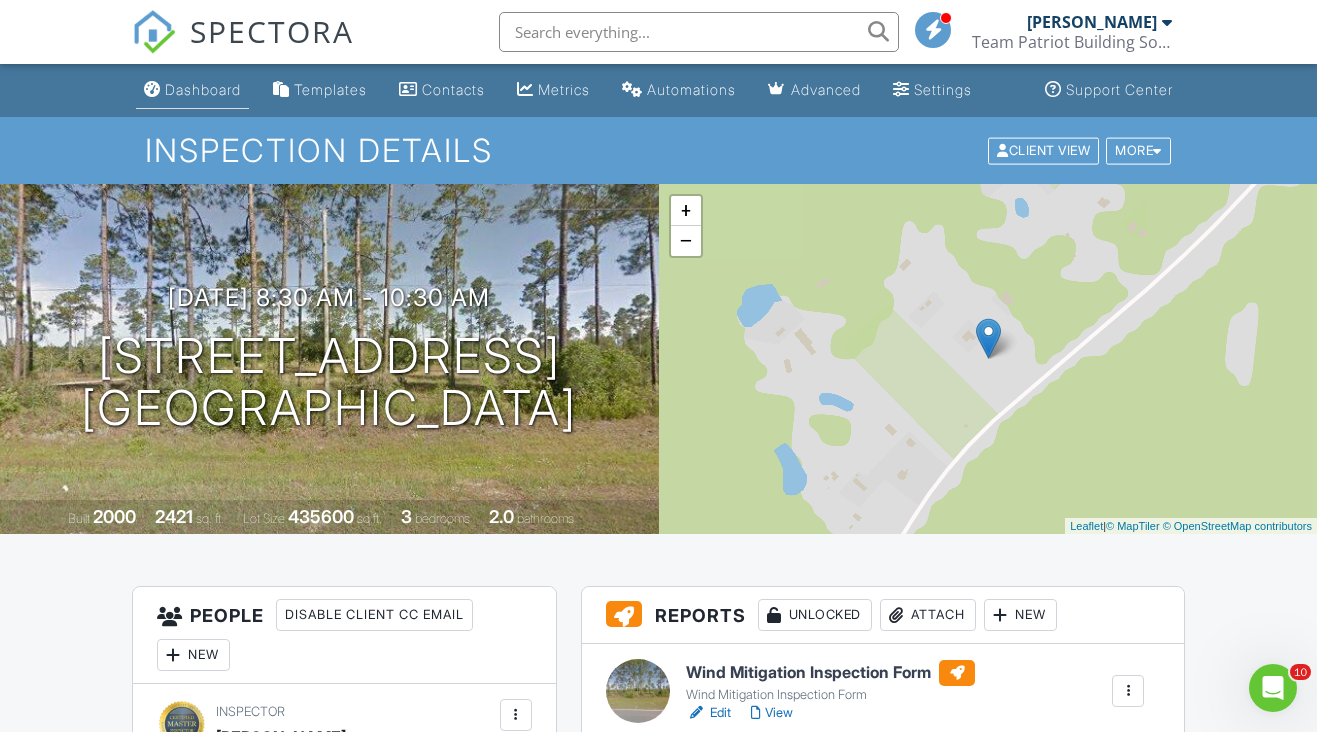 click on "Dashboard" at bounding box center (203, 89) 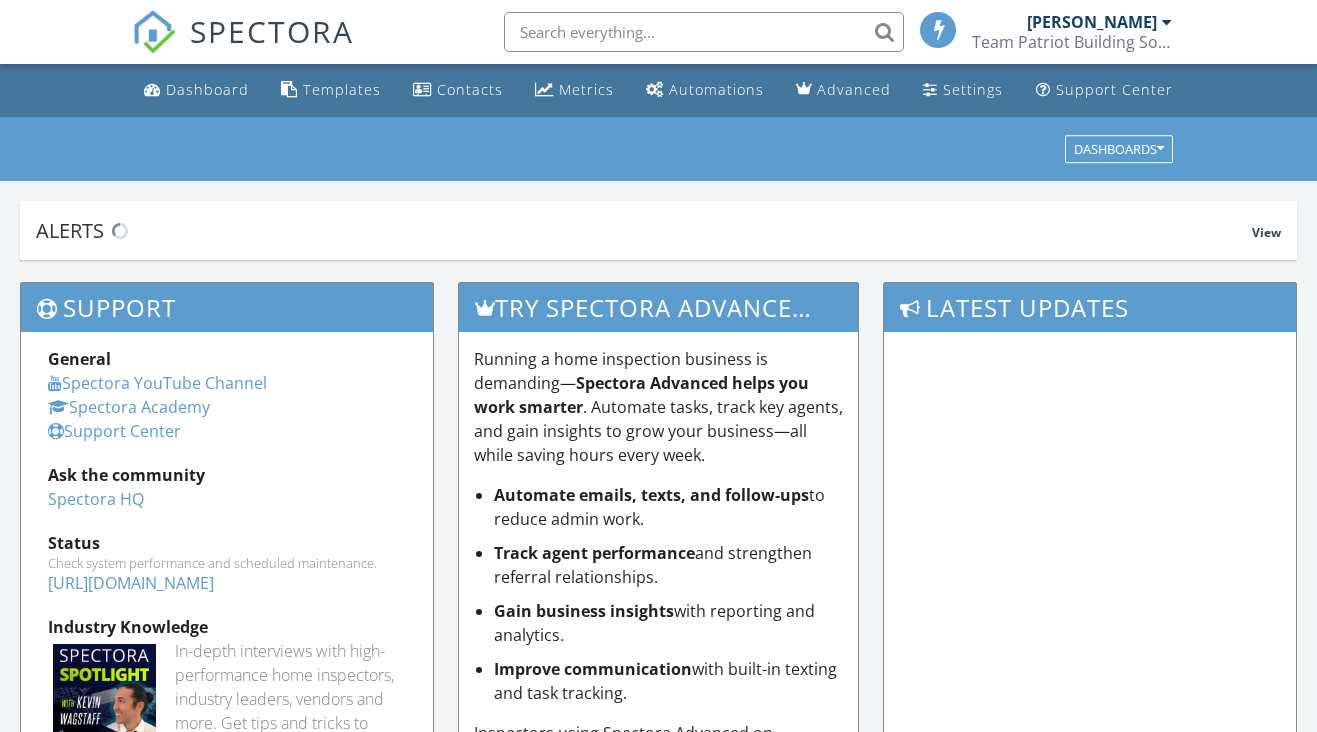 scroll, scrollTop: 0, scrollLeft: 0, axis: both 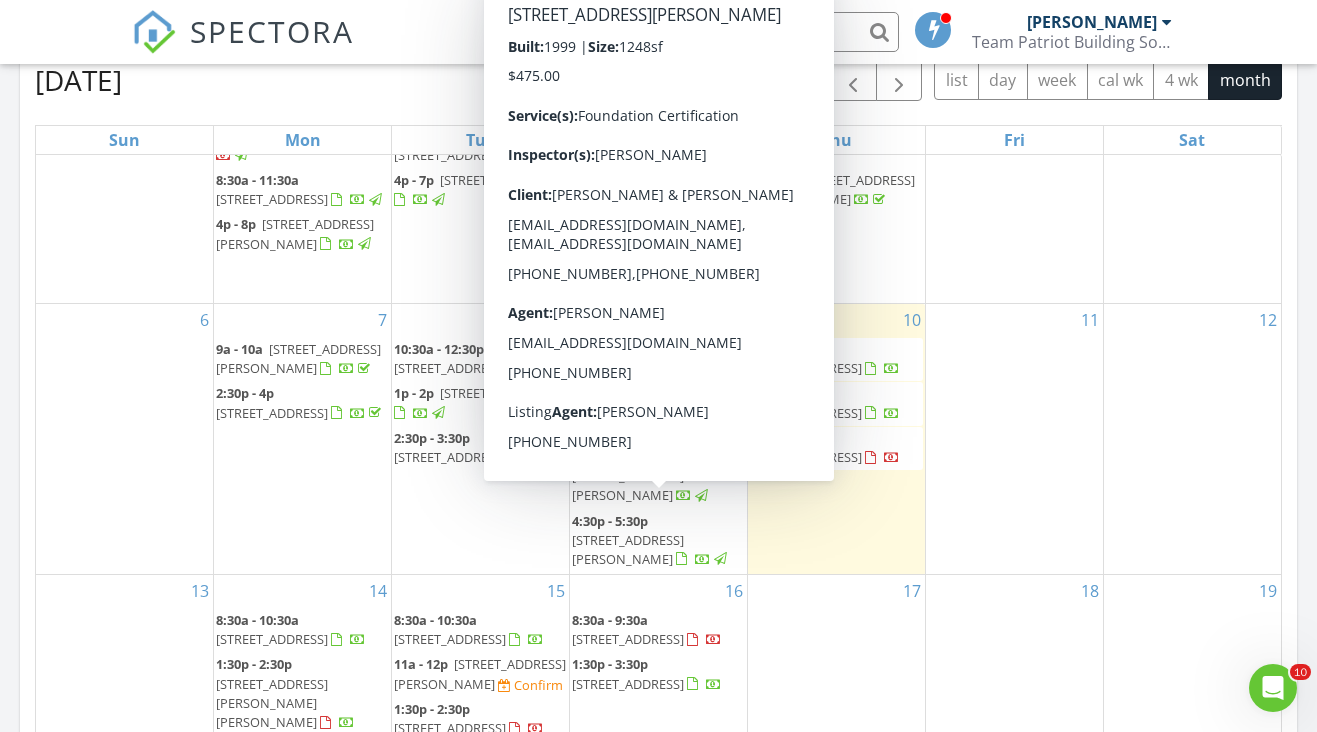click on "4:30p - 5:30p" at bounding box center [610, 521] 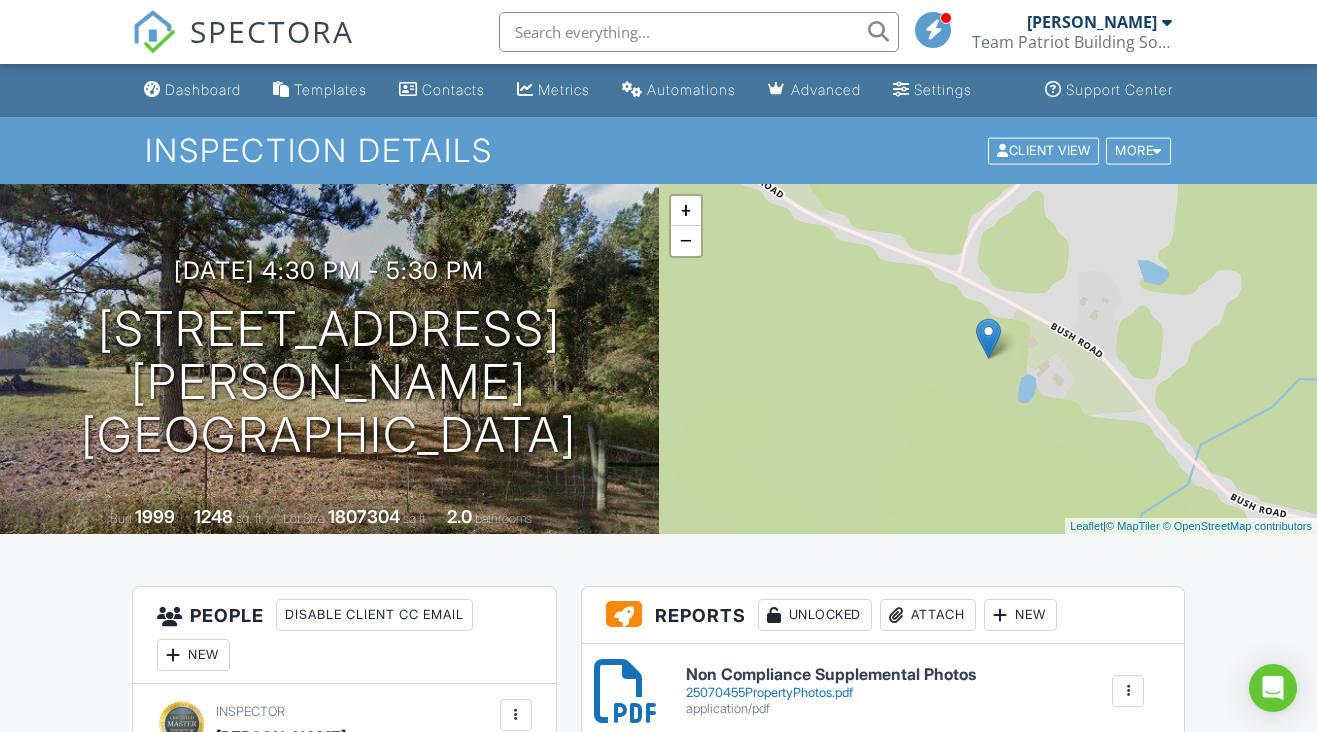 scroll, scrollTop: 0, scrollLeft: 0, axis: both 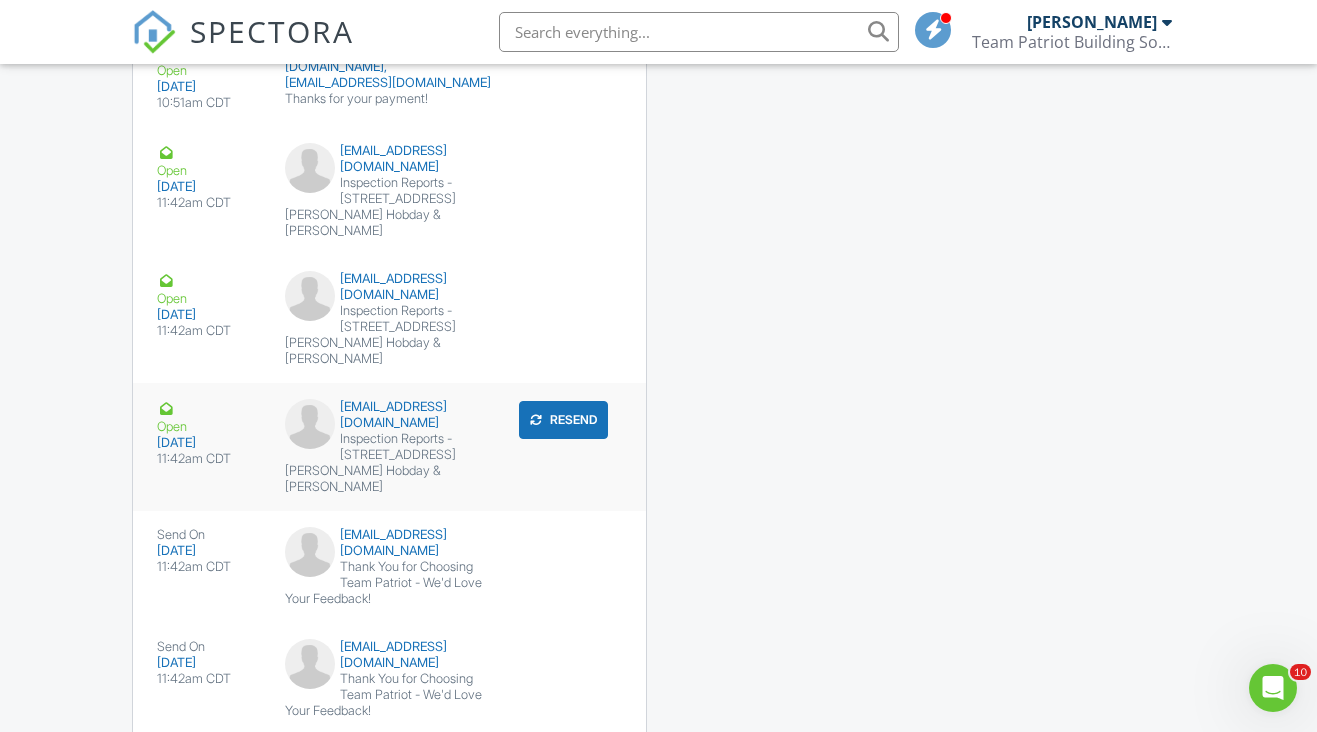 click on "Inspection Reports - [STREET_ADDRESS][PERSON_NAME] Hobday & [PERSON_NAME]" at bounding box center [389, 463] 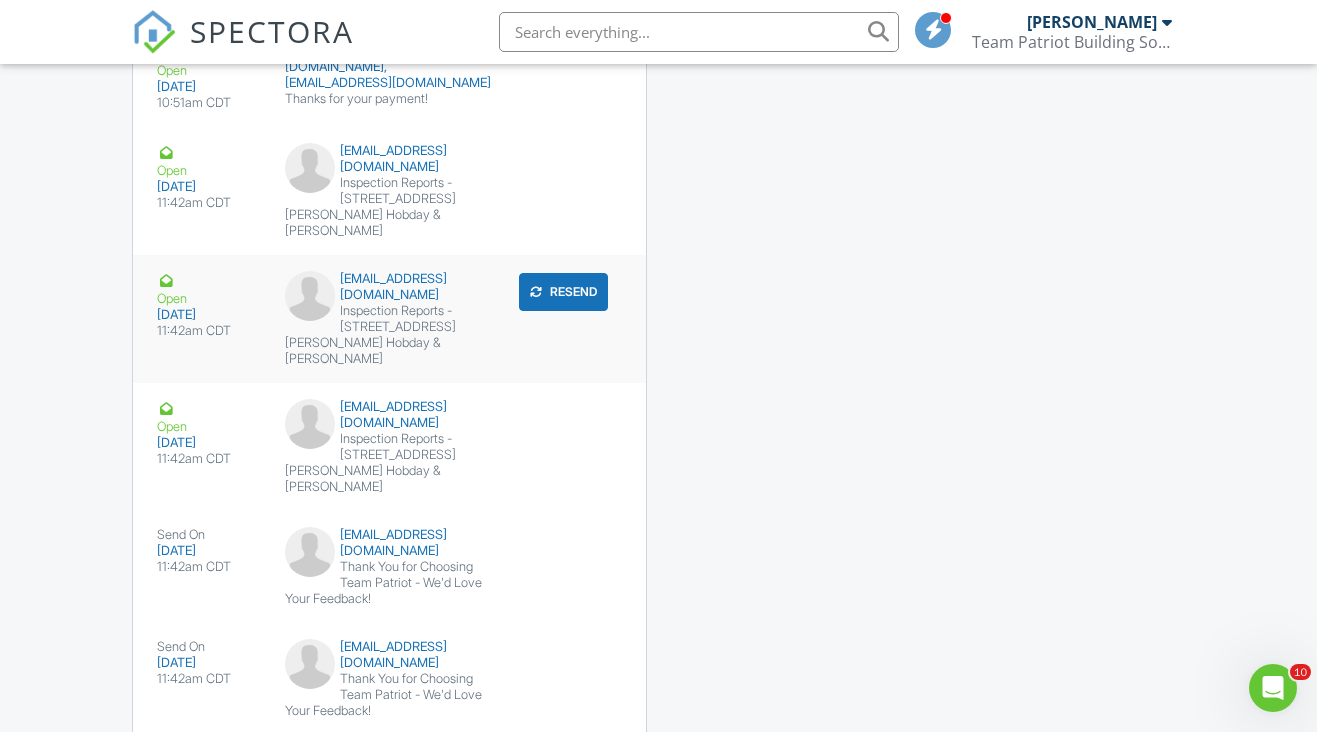 click on "Inspection Reports - [STREET_ADDRESS][PERSON_NAME] Hobday & [PERSON_NAME]" at bounding box center [389, 335] 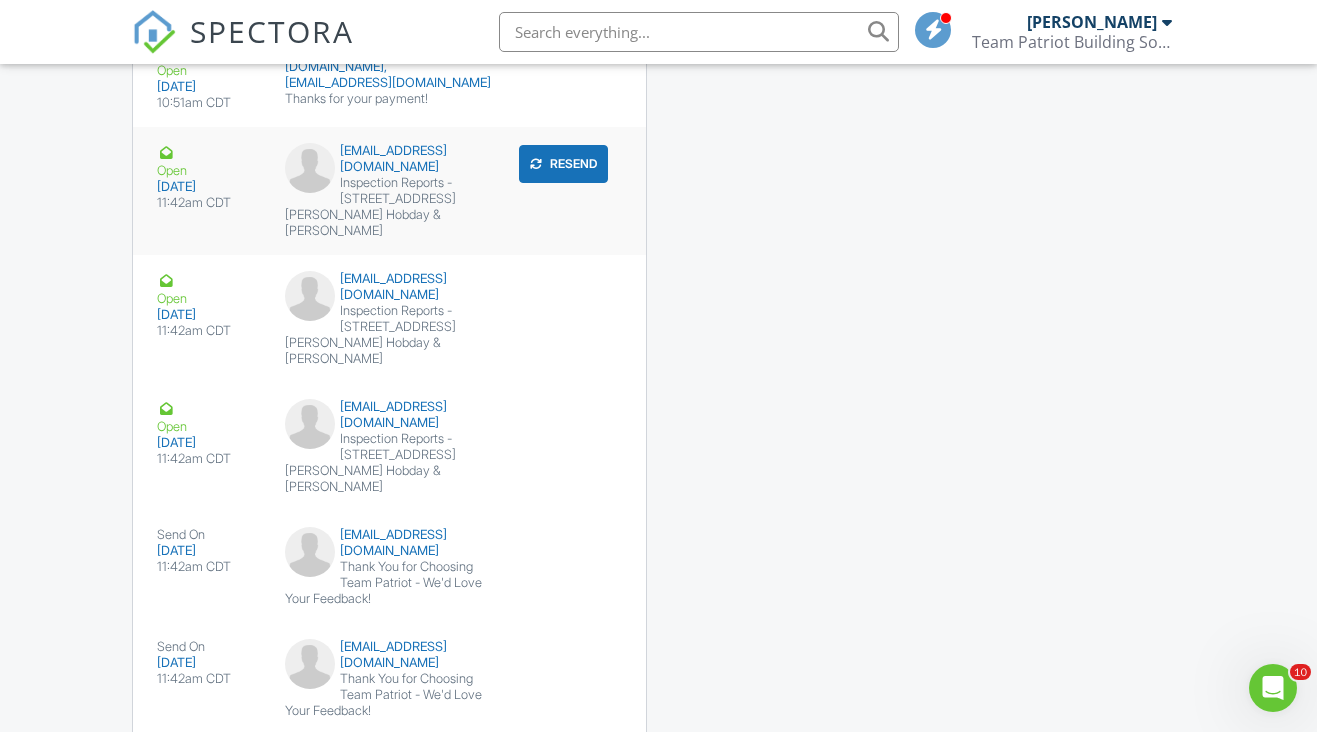 click on "Inspection Reports - 3586 Bush Rd - Ken Hobday & Rebecca Hobday" at bounding box center [389, 207] 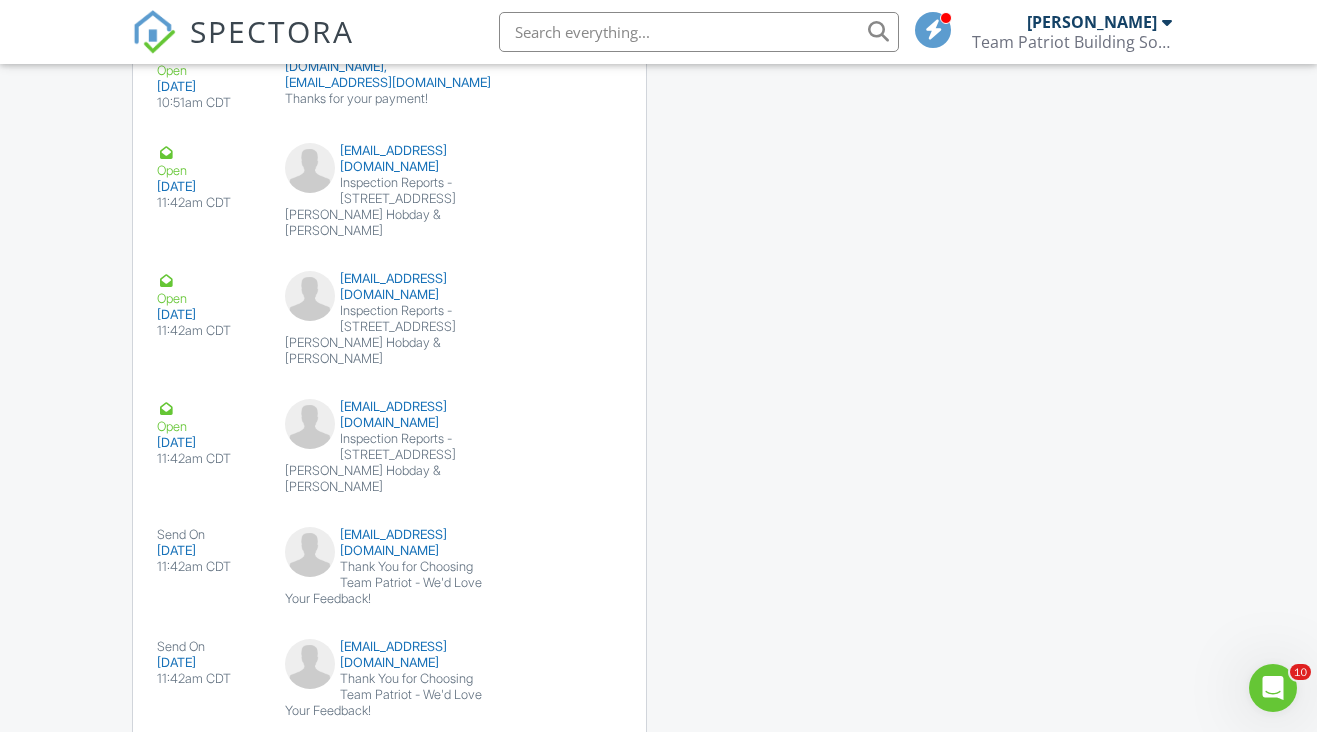 click on "Emails
Share Details
Bounce
07/08/2025
01:25pm CDT
awildecats@gmail.com
Inspection Agreement & Invoice - 3586 Bush Rd
Resend
Open
07/08/2025
01:25pm CDT
southerlandgroupsellspcb@gmail.com
Home Inspection Scheduled - 3586 Bush Rd, Graceville, FL 32440
Resend
Open
07/08/2025
04:31pm CDT
kenhobday@yahoo.com
Reminder - Inspection scheduled for tomorrow
Resend
Open
07/08/2025
04:31pm CDT
awildsidecats@gmail.com
Reminder - Inspection scheduled for tomorrow
Resend
Open
07/09/2025
08:30am CDT
awildsidecats@gmail.com
Inspection Agreement & Invoice - 3586 Bush Rd
Resend
Open
07/09/2025
08:30am CDT
kenhobday@yahoo.com
Inspection Agreement & Invoice - 3586 Bush Rd
Resend
Open
07/09/2025" at bounding box center (659, 20) 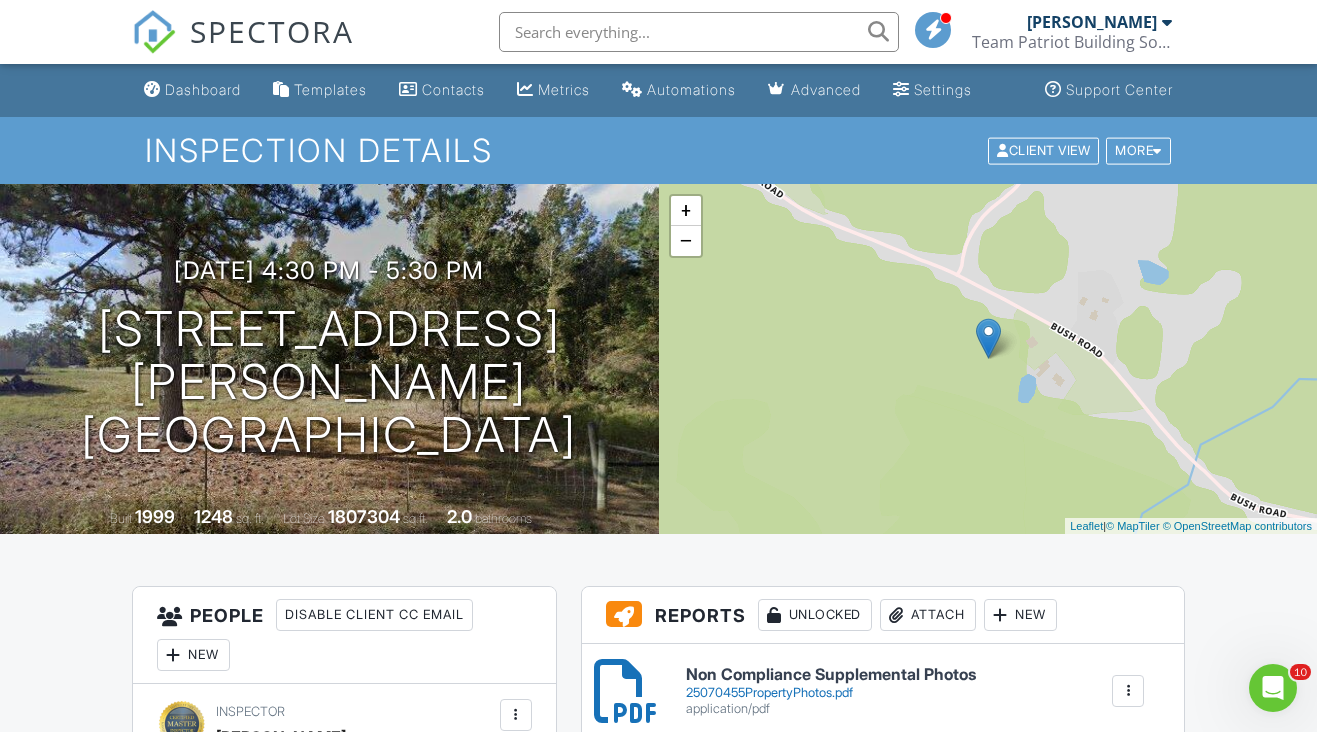 scroll, scrollTop: 0, scrollLeft: 0, axis: both 